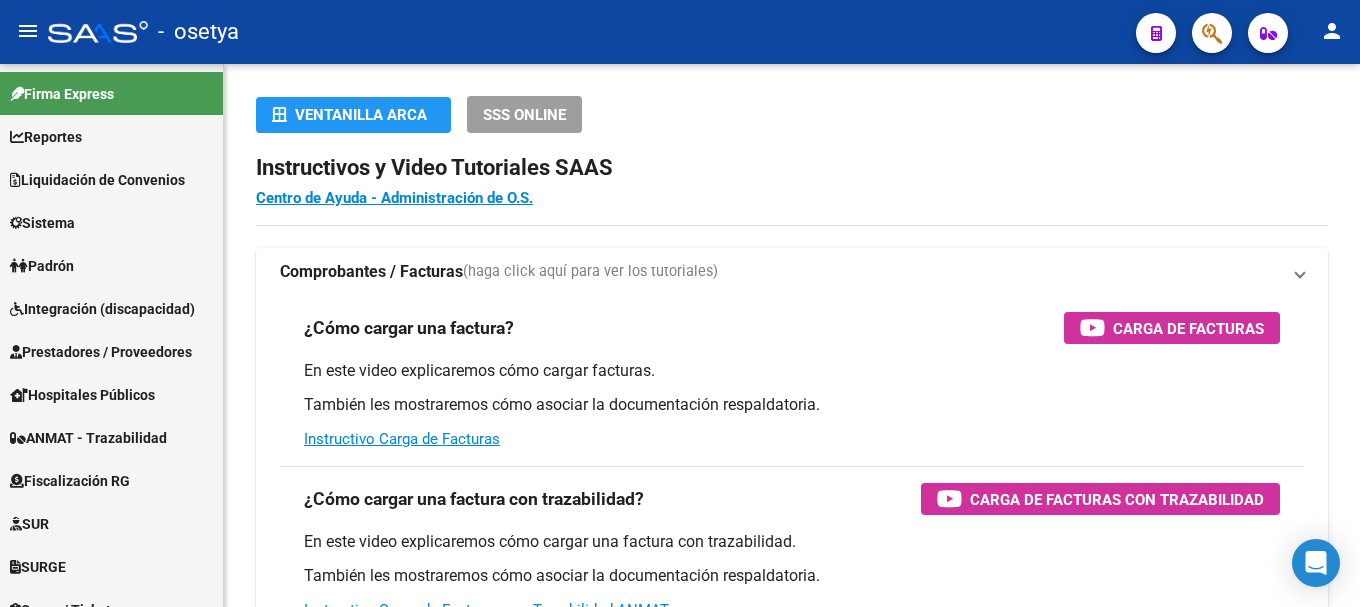 scroll, scrollTop: 0, scrollLeft: 0, axis: both 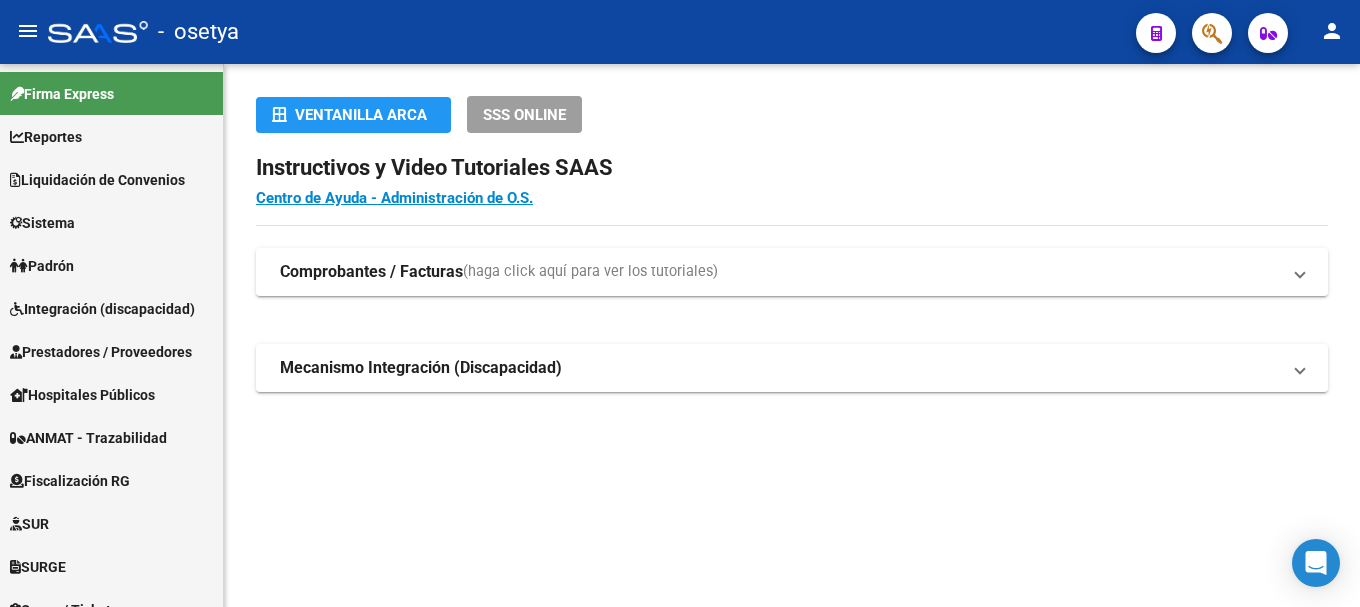click 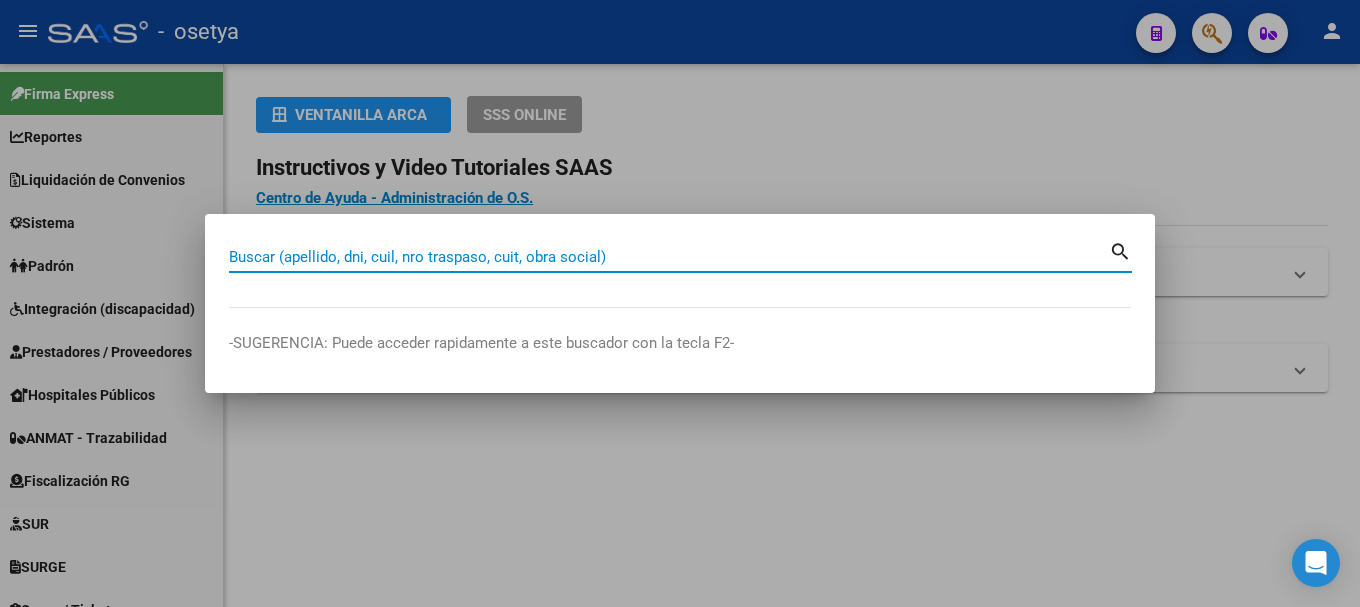 paste on "27426492348" 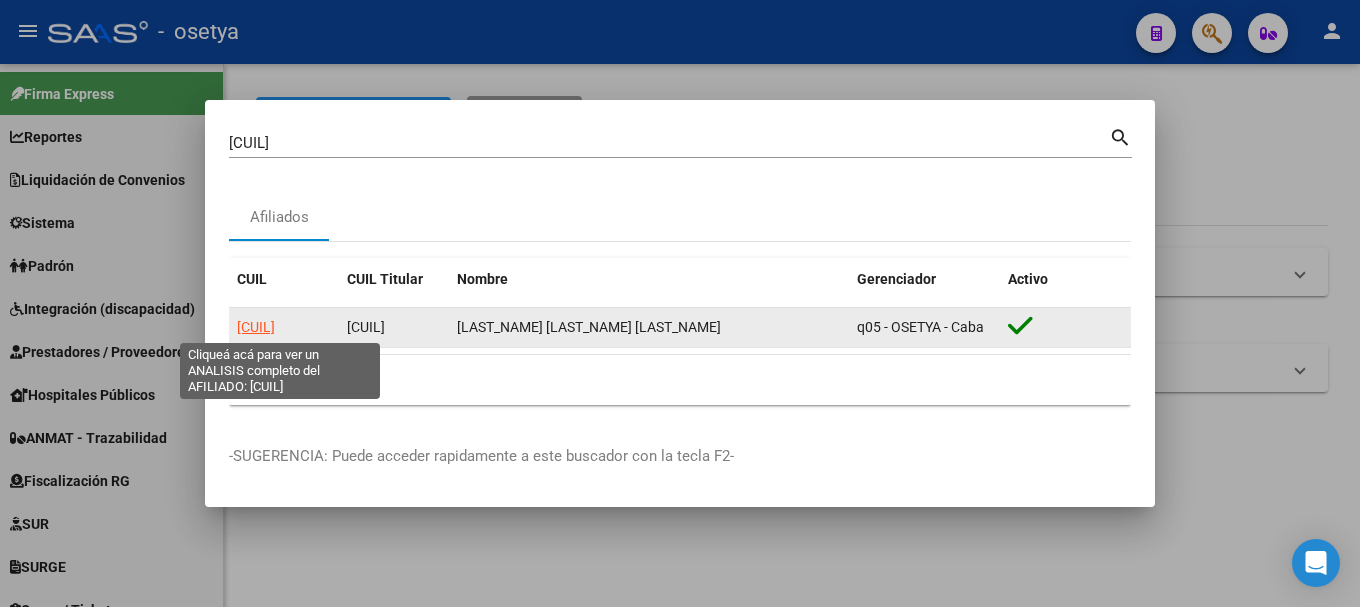 click on "27426492348" 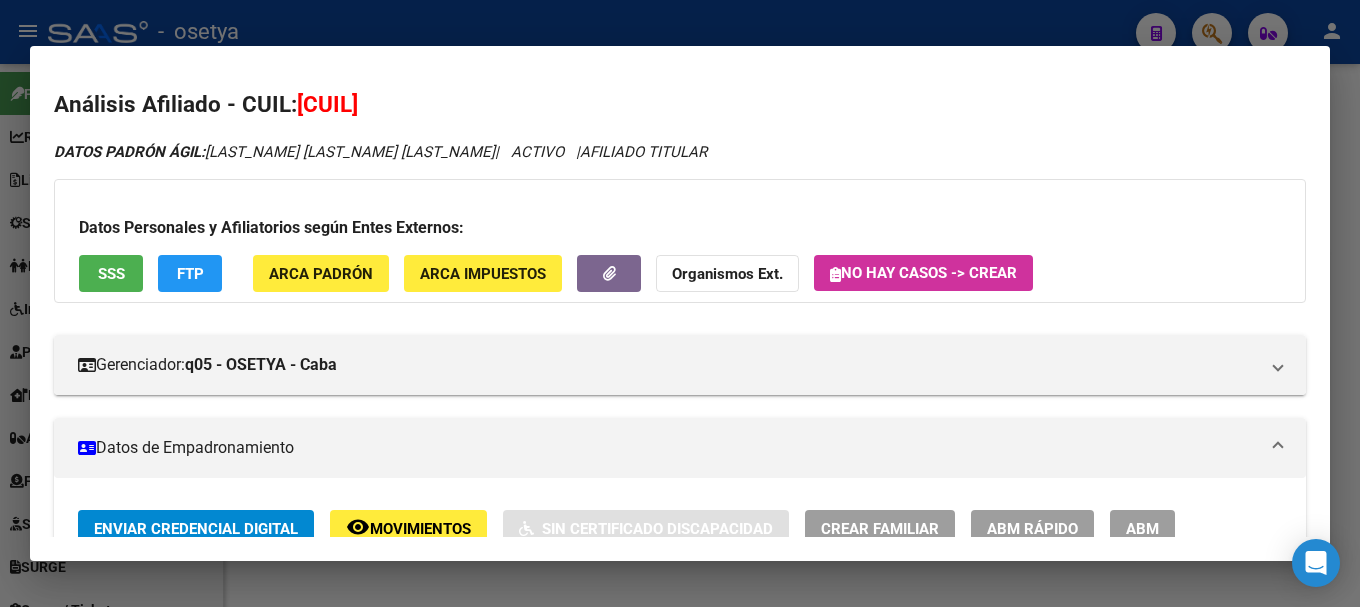 drag, startPoint x: 331, startPoint y: 104, endPoint x: 423, endPoint y: 104, distance: 92 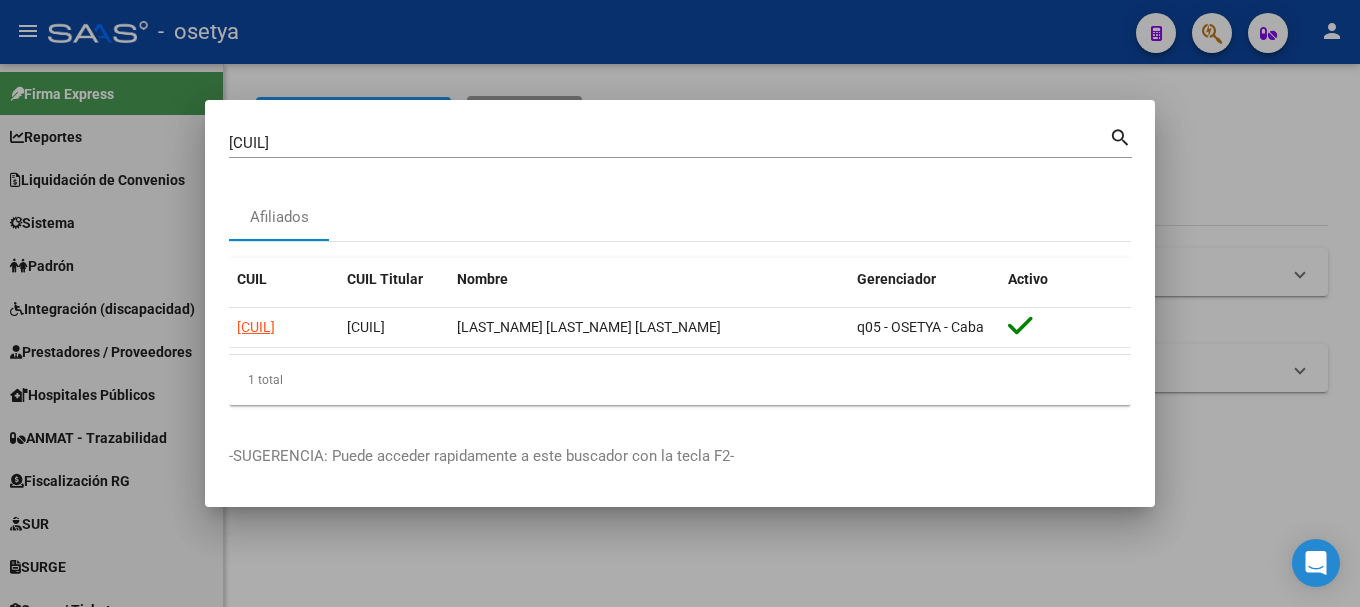 click on "27426492348" at bounding box center (669, 143) 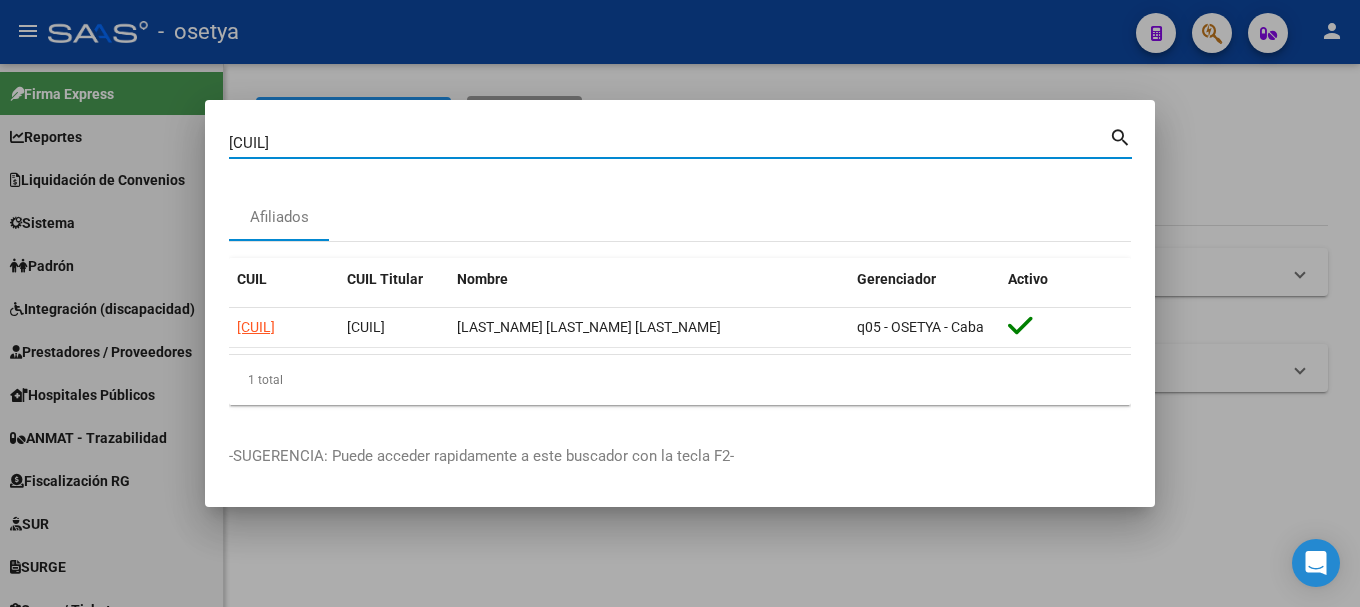 click on "27426492348" at bounding box center [669, 143] 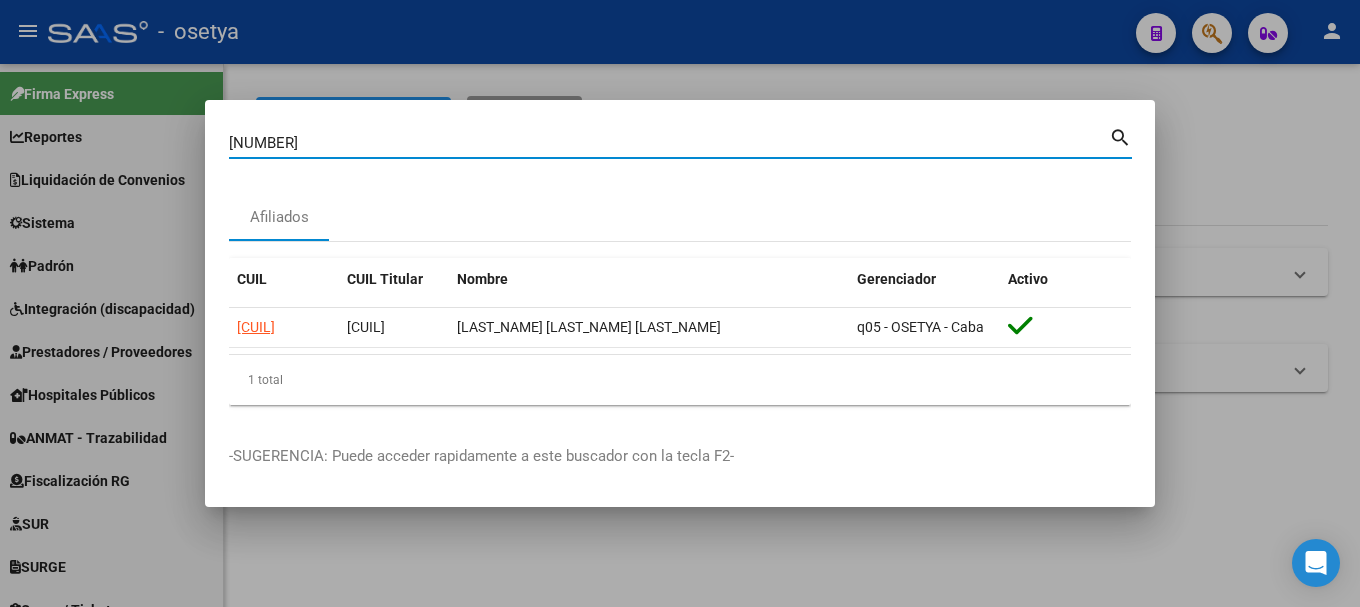type on "16047259" 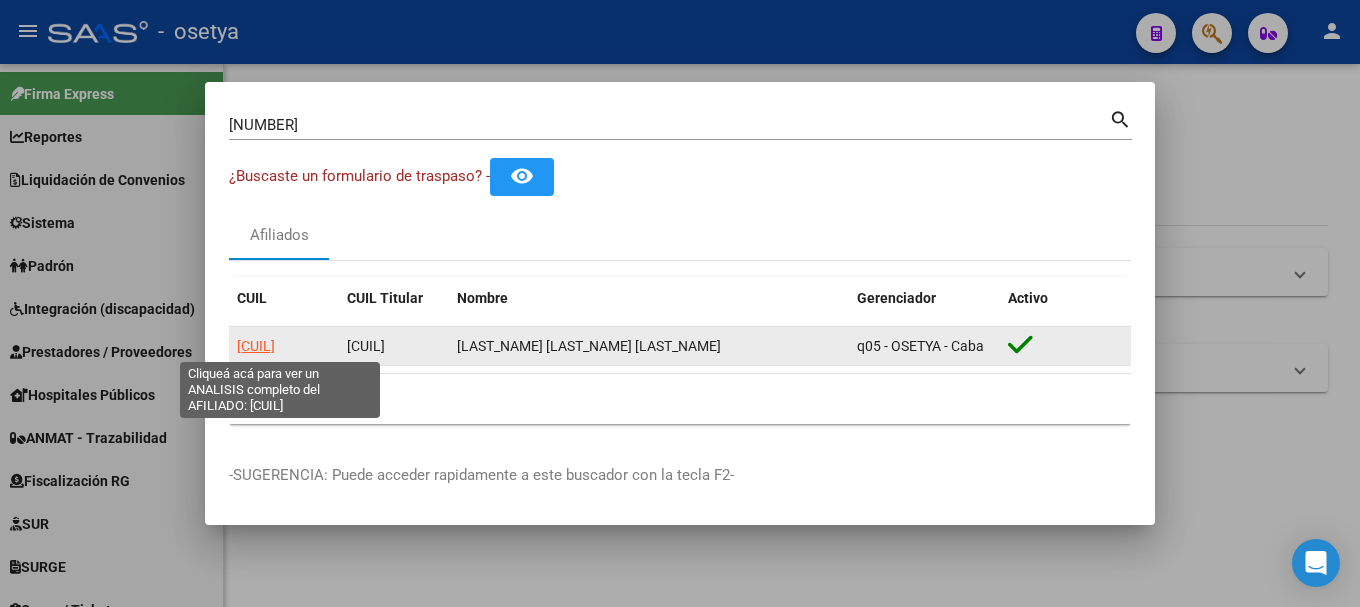 click on "20160472597" 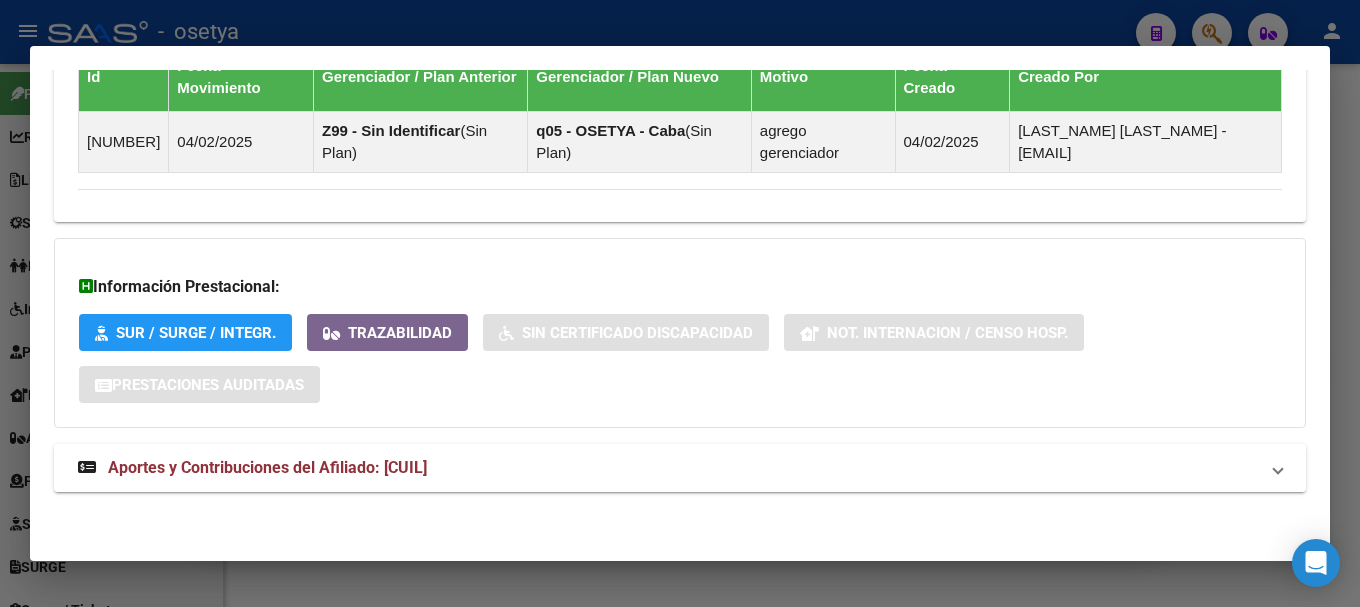 click on "Aportes y Contribuciones del Afiliado: 20160472597" at bounding box center [668, 468] 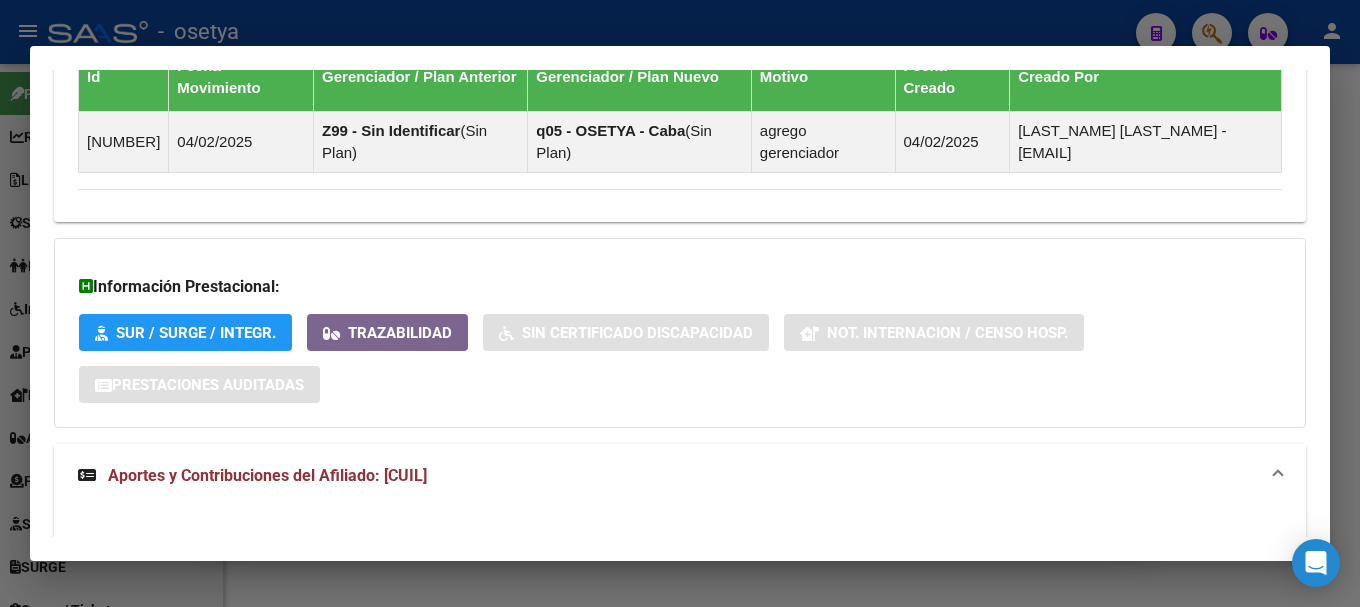scroll, scrollTop: 1439, scrollLeft: 0, axis: vertical 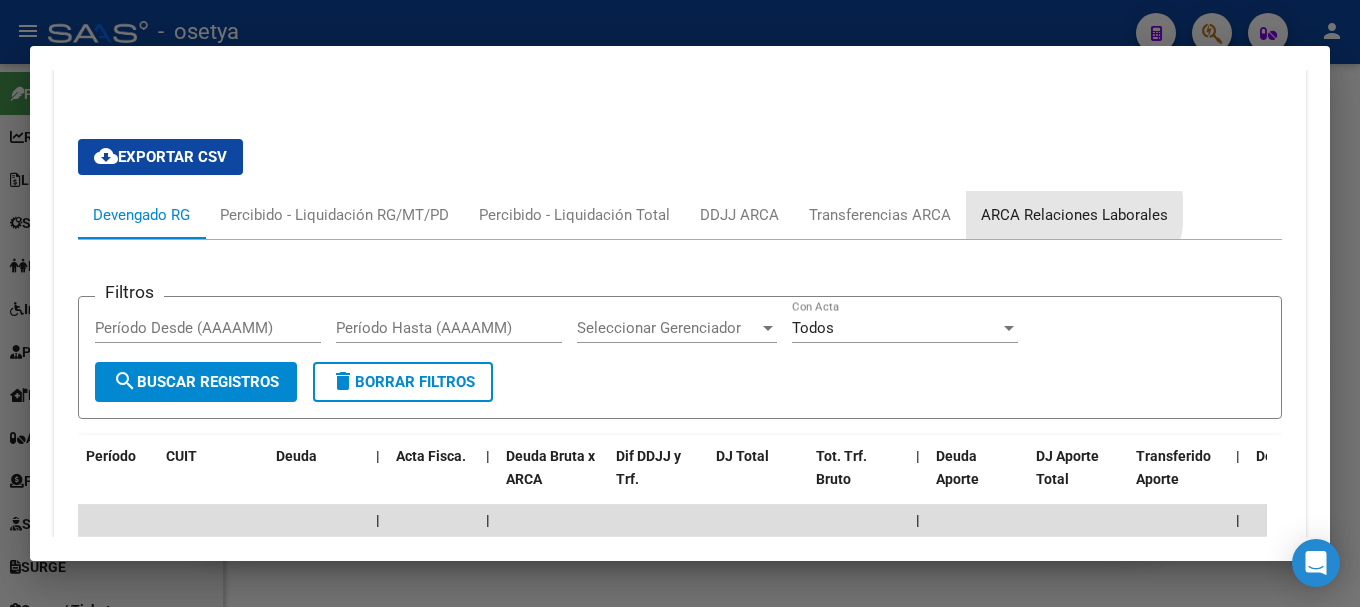 click on "ARCA Relaciones Laborales" at bounding box center (1074, 215) 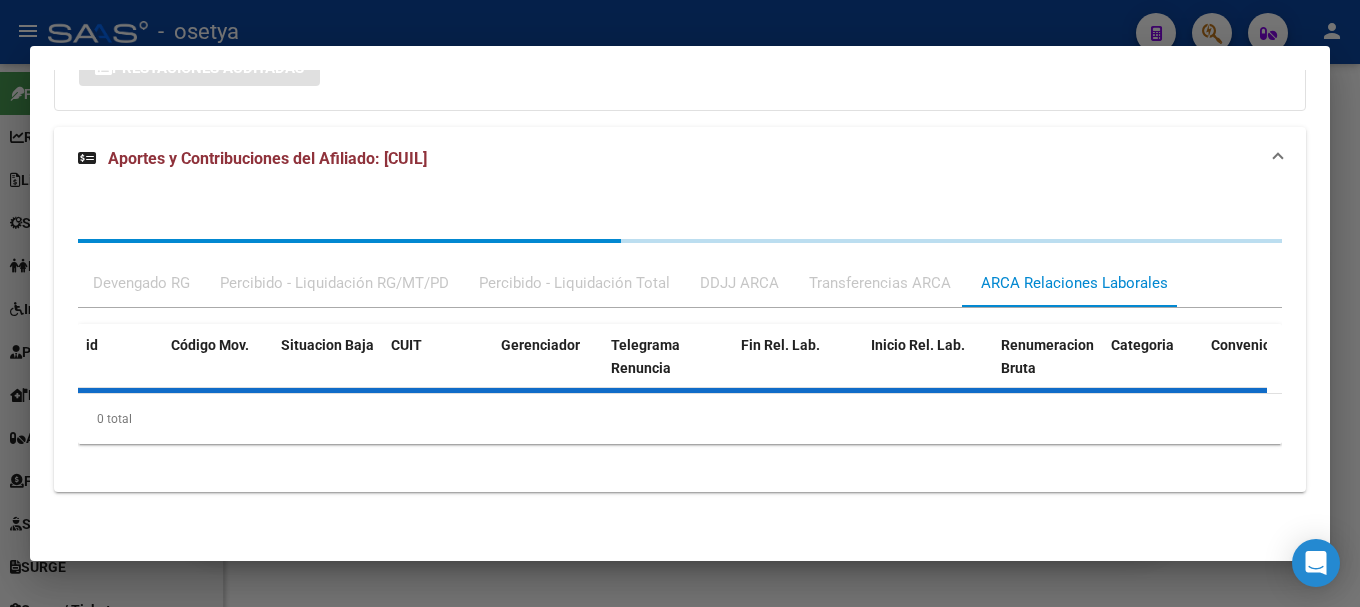 scroll, scrollTop: 1806, scrollLeft: 0, axis: vertical 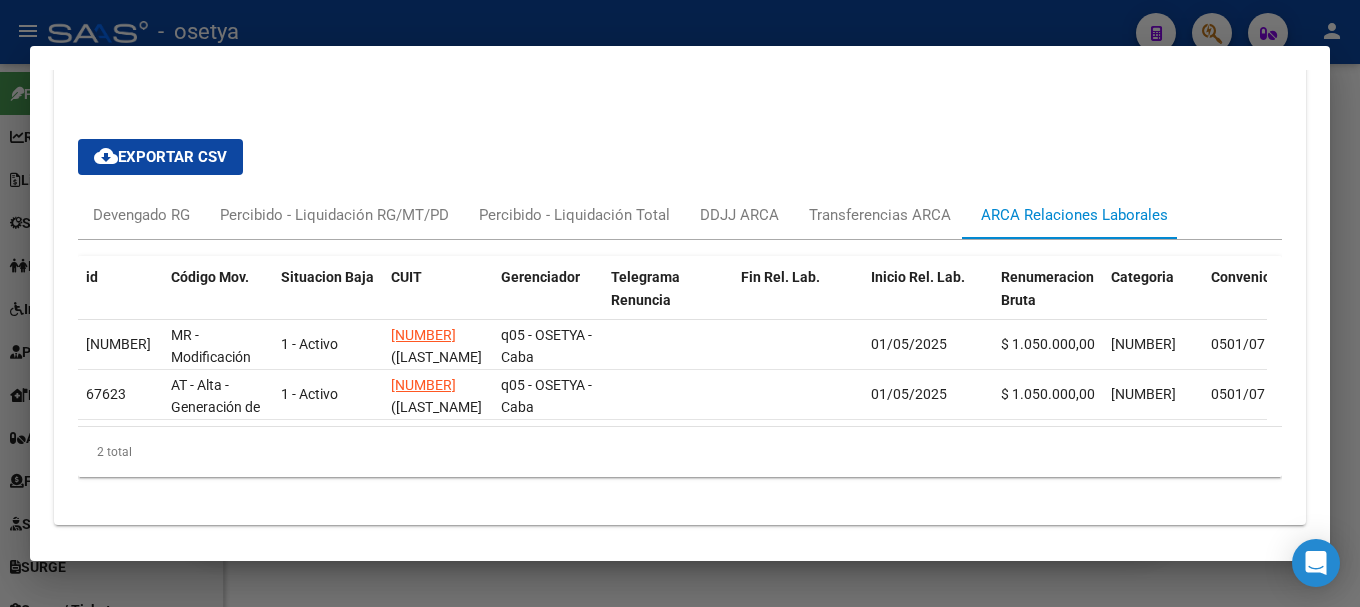 click at bounding box center (680, 303) 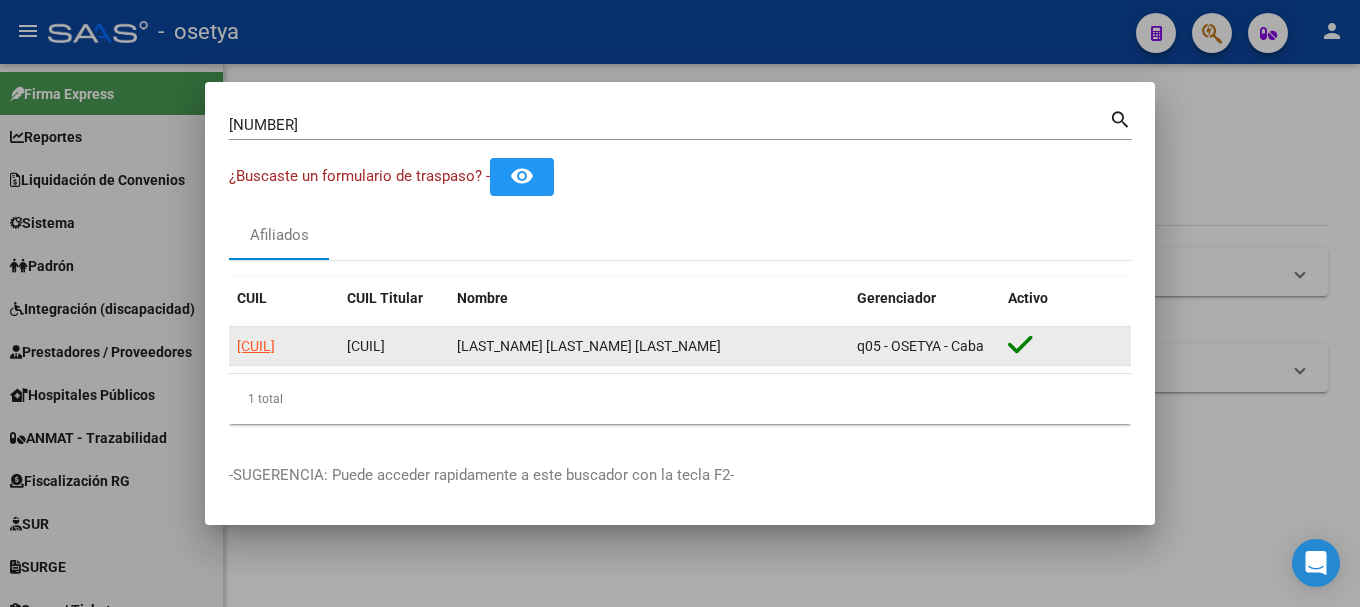 drag, startPoint x: 362, startPoint y: 344, endPoint x: 425, endPoint y: 346, distance: 63.03174 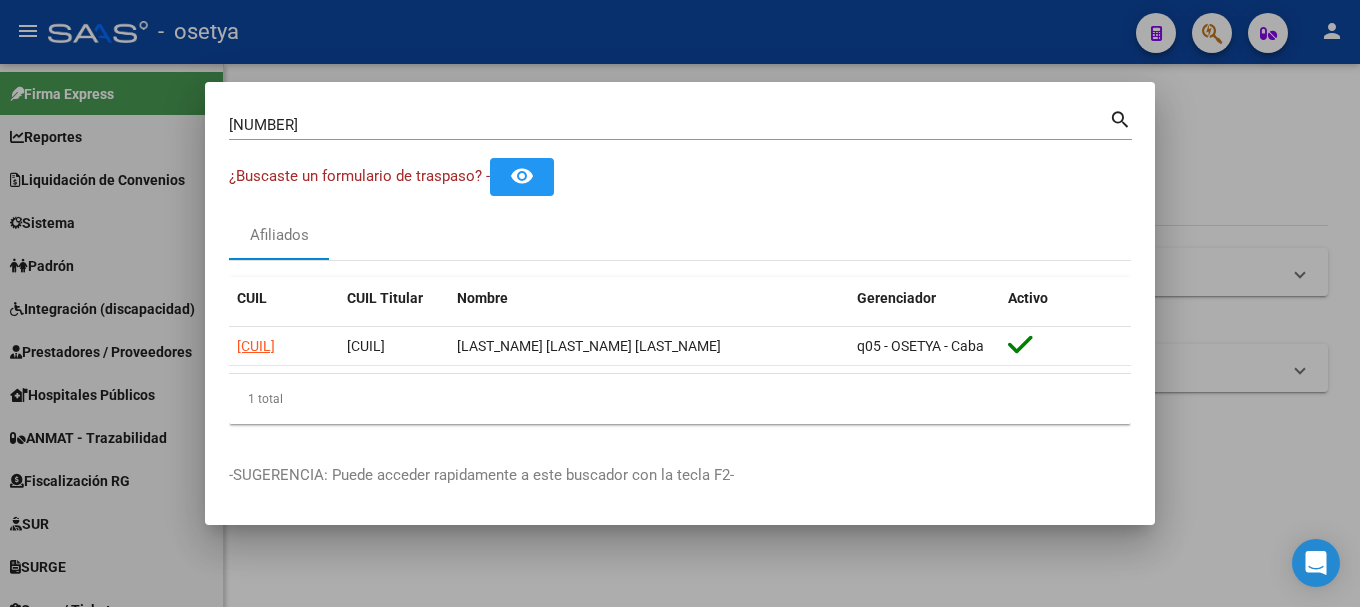 copy on "16047259" 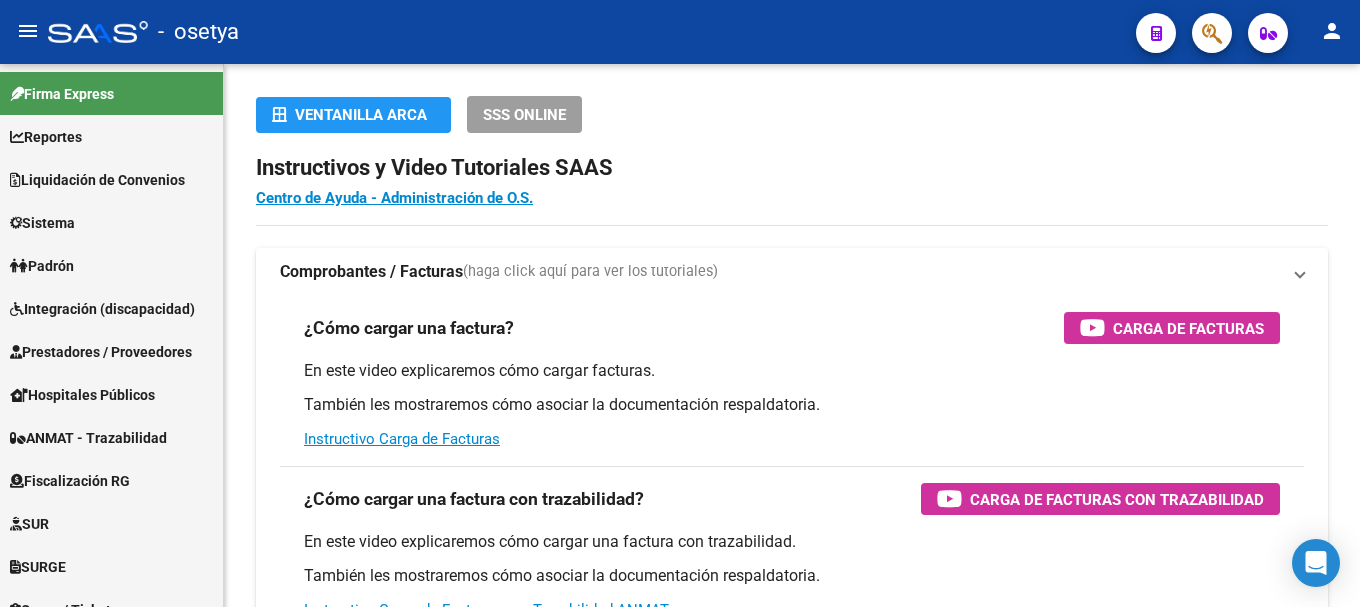 scroll, scrollTop: 0, scrollLeft: 0, axis: both 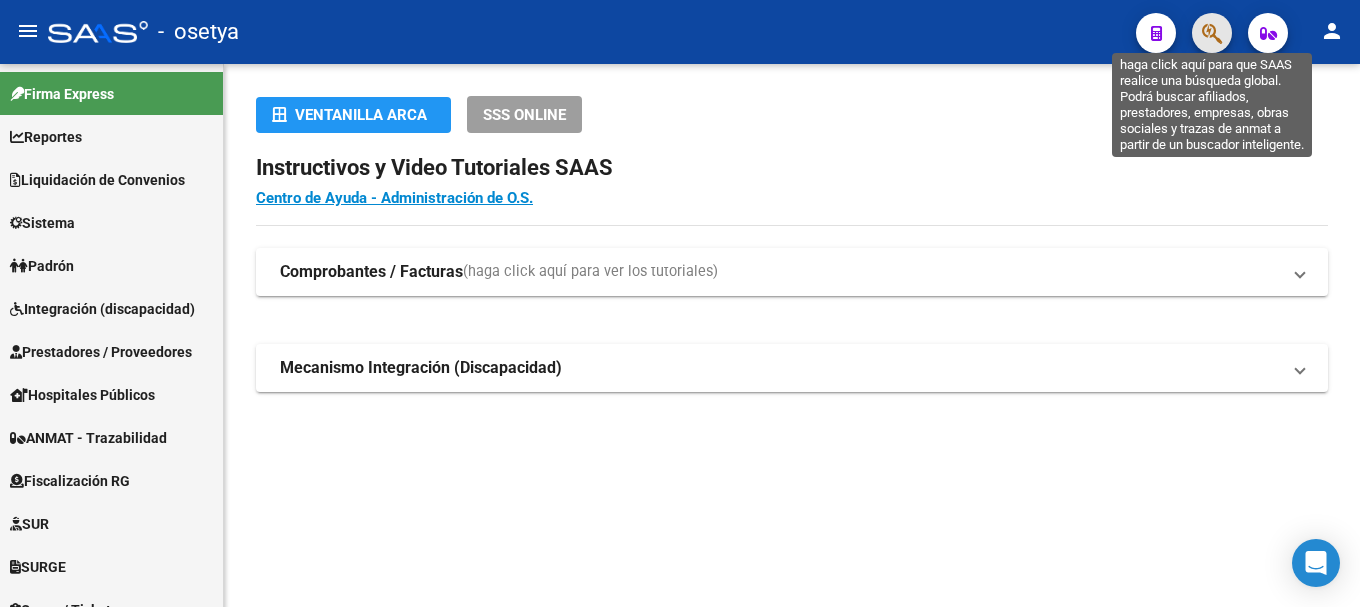 click 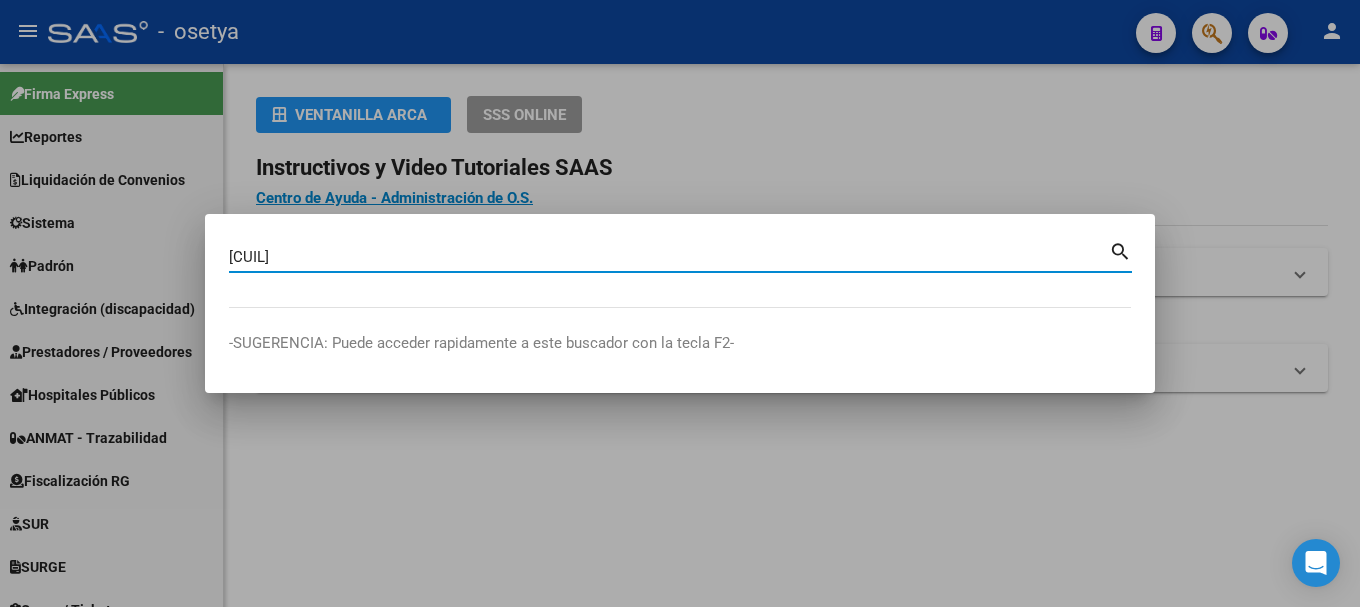 type on "[CUIL]" 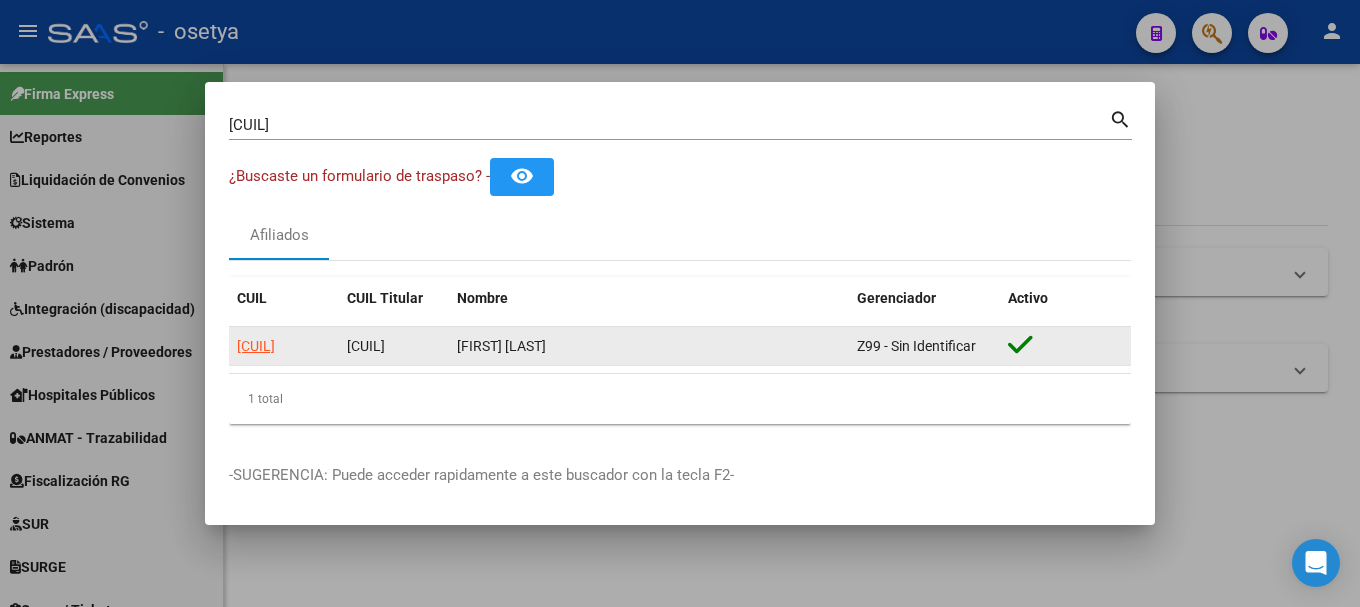 click on "[CUIL]" 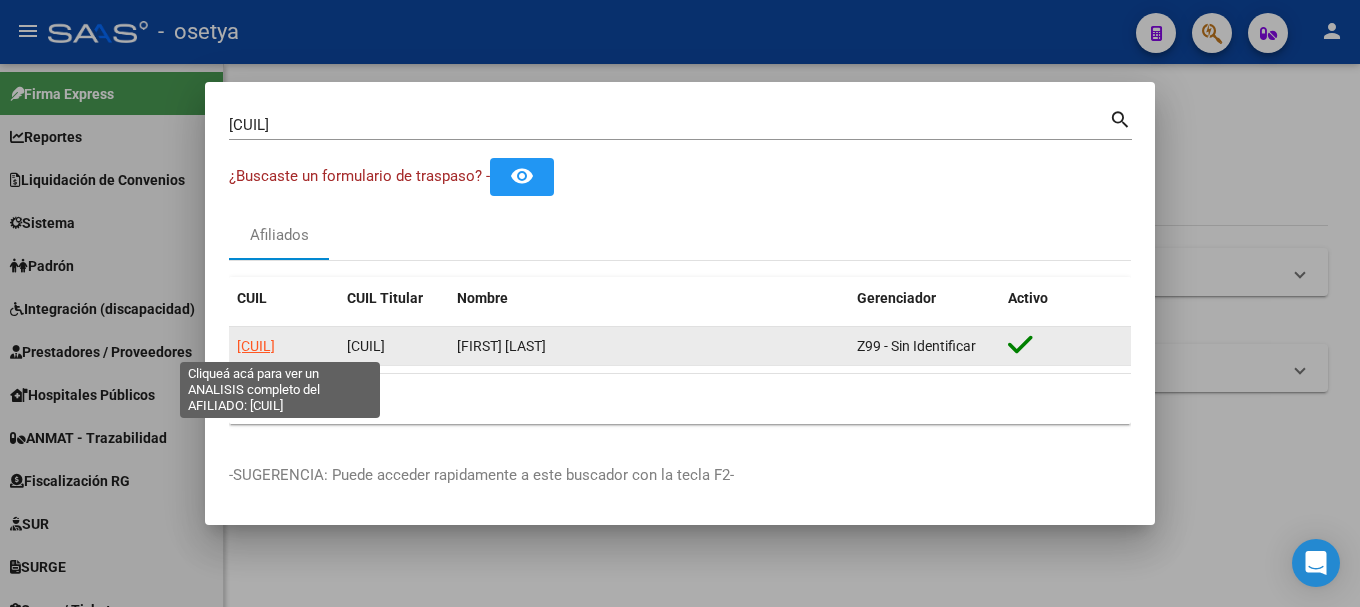 click on "[CUIL]" 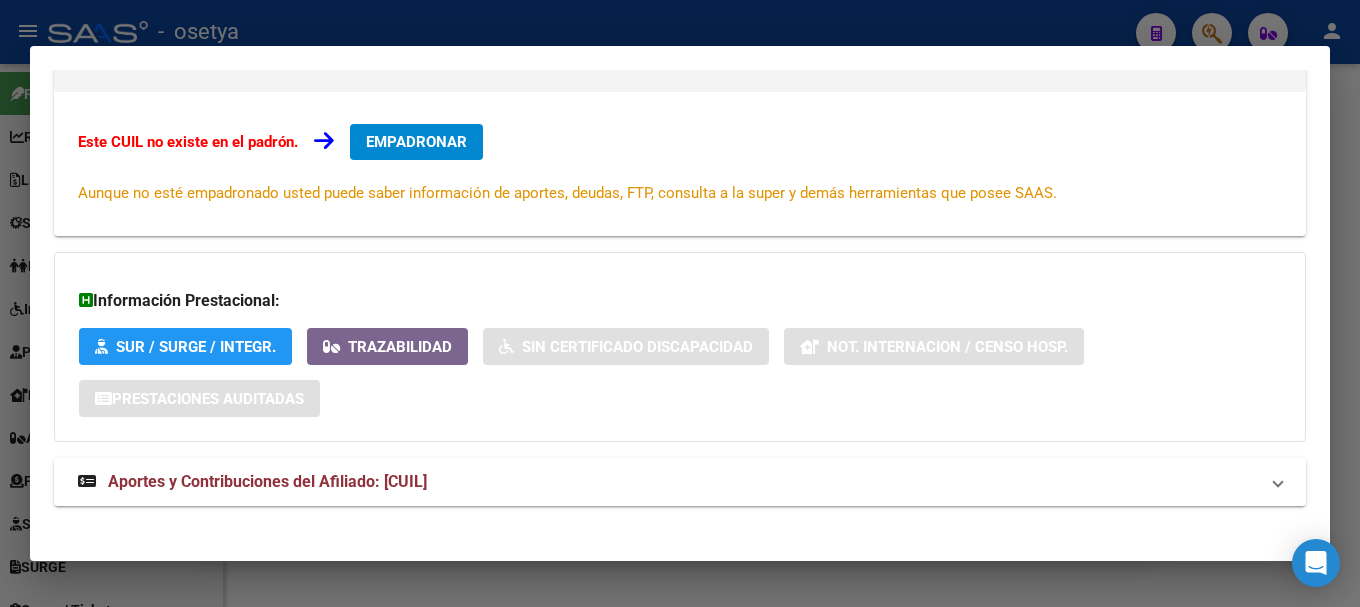 scroll, scrollTop: 399, scrollLeft: 0, axis: vertical 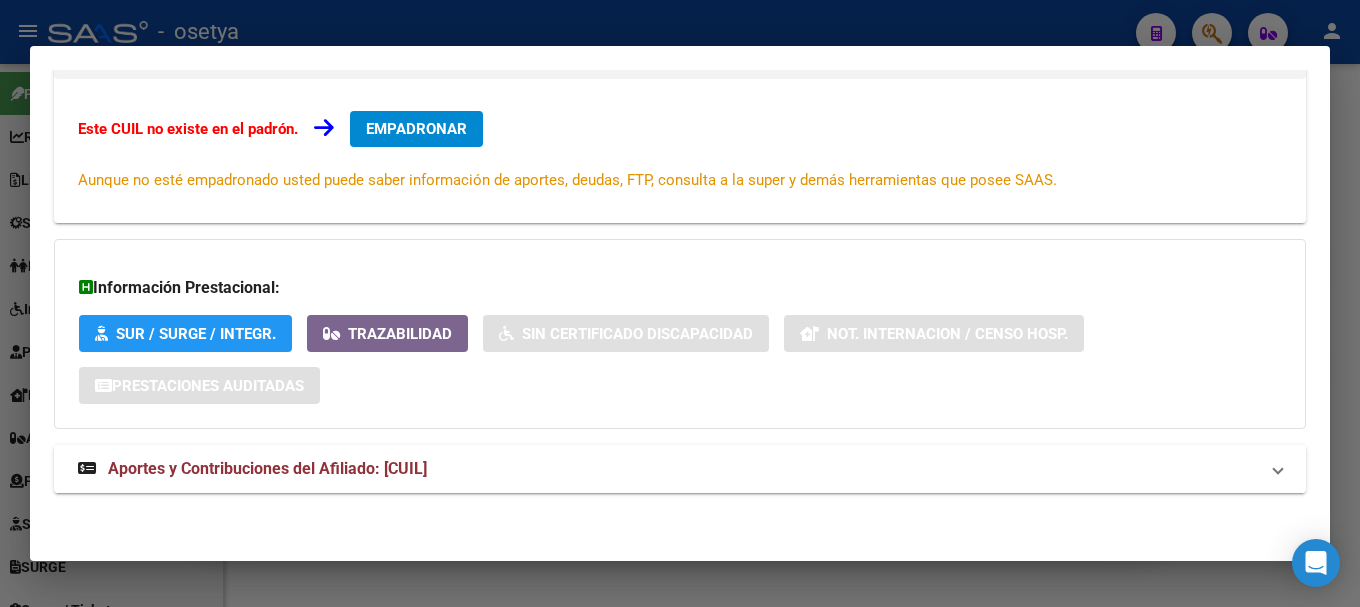 click on "Aportes y Contribuciones del Afiliado: [CUIL]" at bounding box center [680, 469] 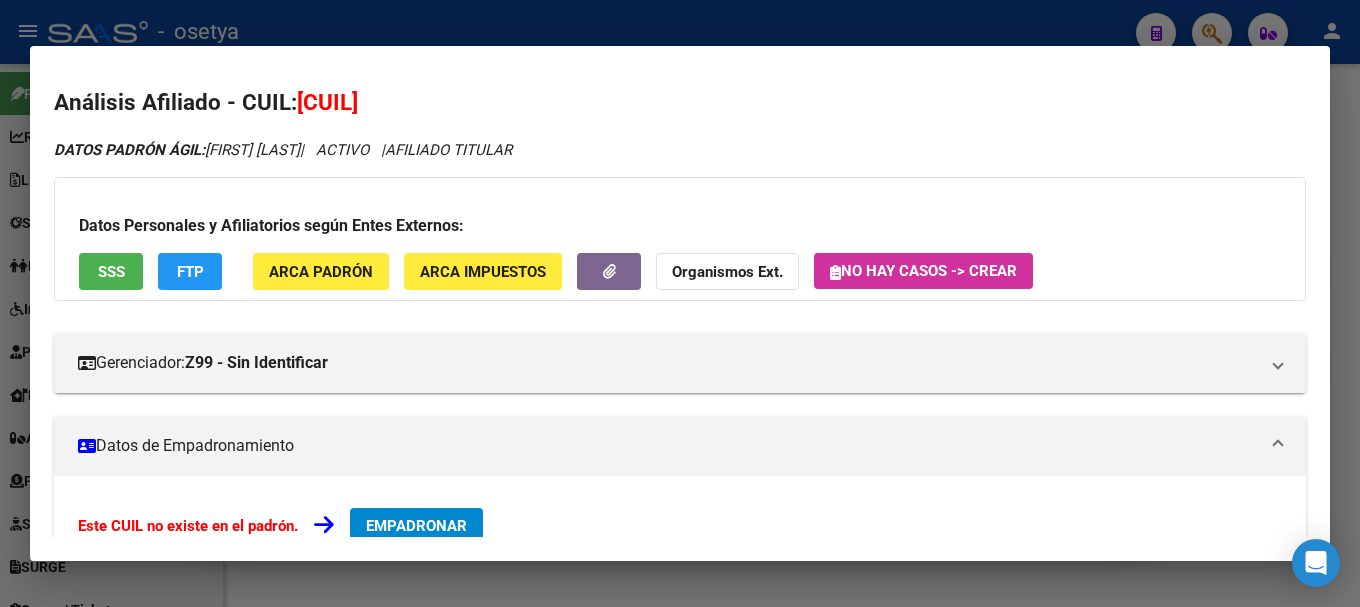 scroll, scrollTop: 0, scrollLeft: 0, axis: both 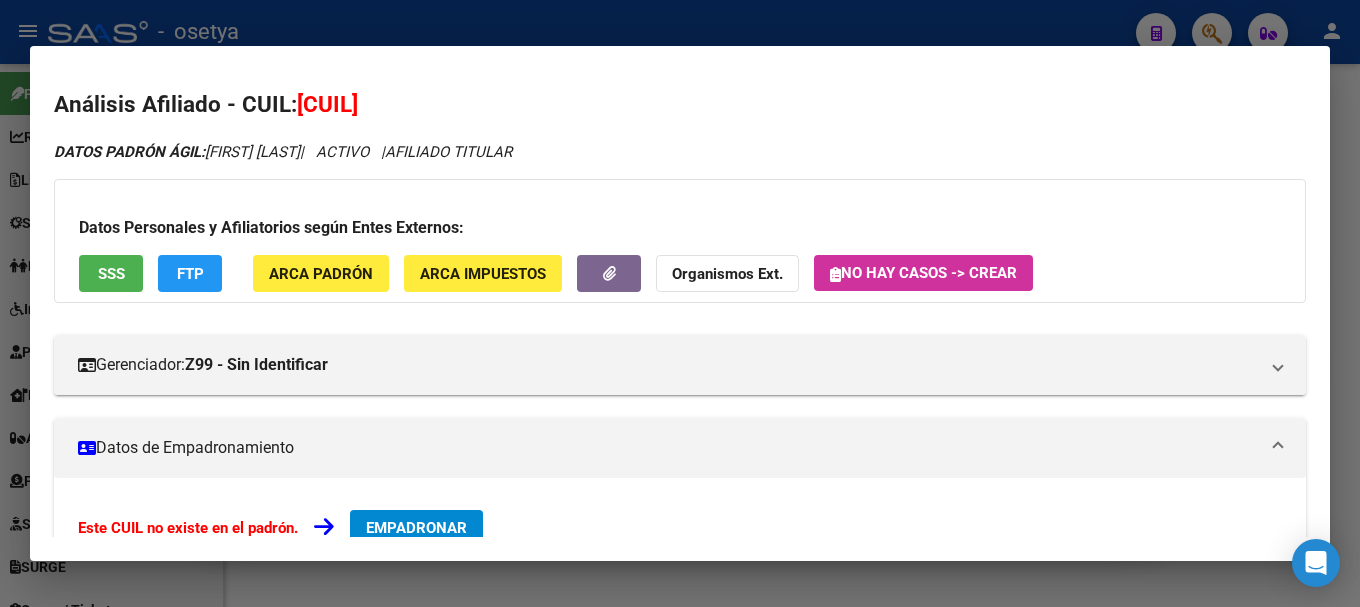 drag, startPoint x: 327, startPoint y: 100, endPoint x: 422, endPoint y: 100, distance: 95 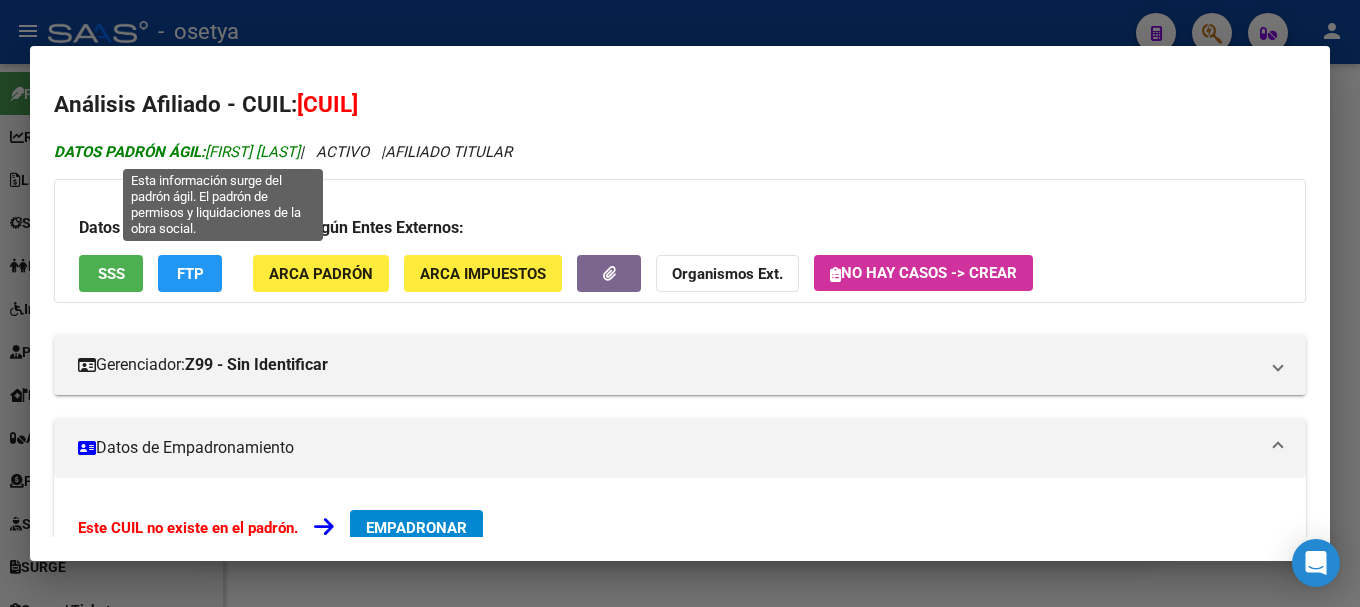 drag, startPoint x: 394, startPoint y: 154, endPoint x: 211, endPoint y: 149, distance: 183.0683 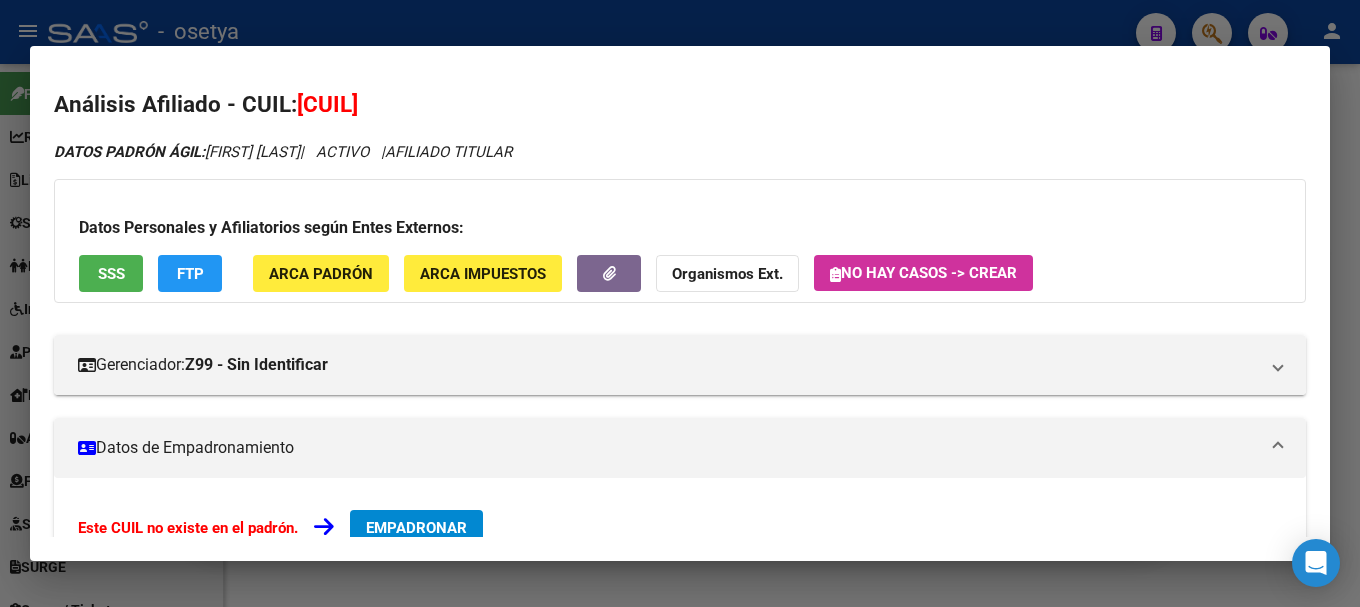copy on "[FIRST] [LAST]" 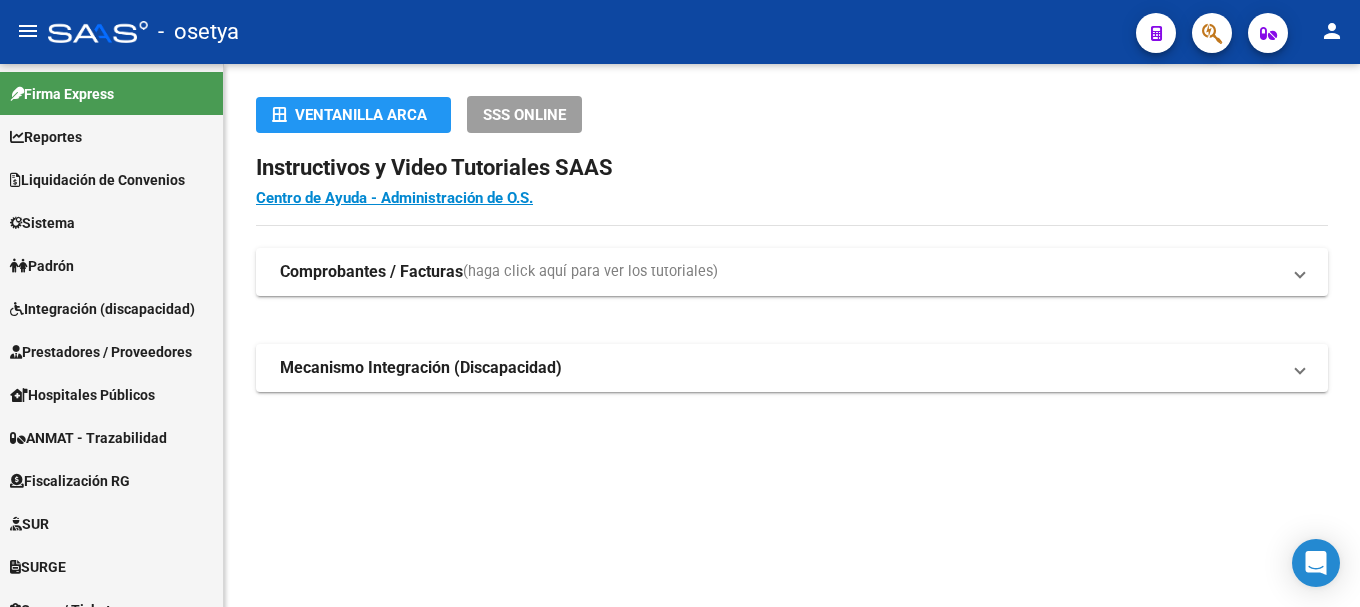 scroll, scrollTop: 0, scrollLeft: 0, axis: both 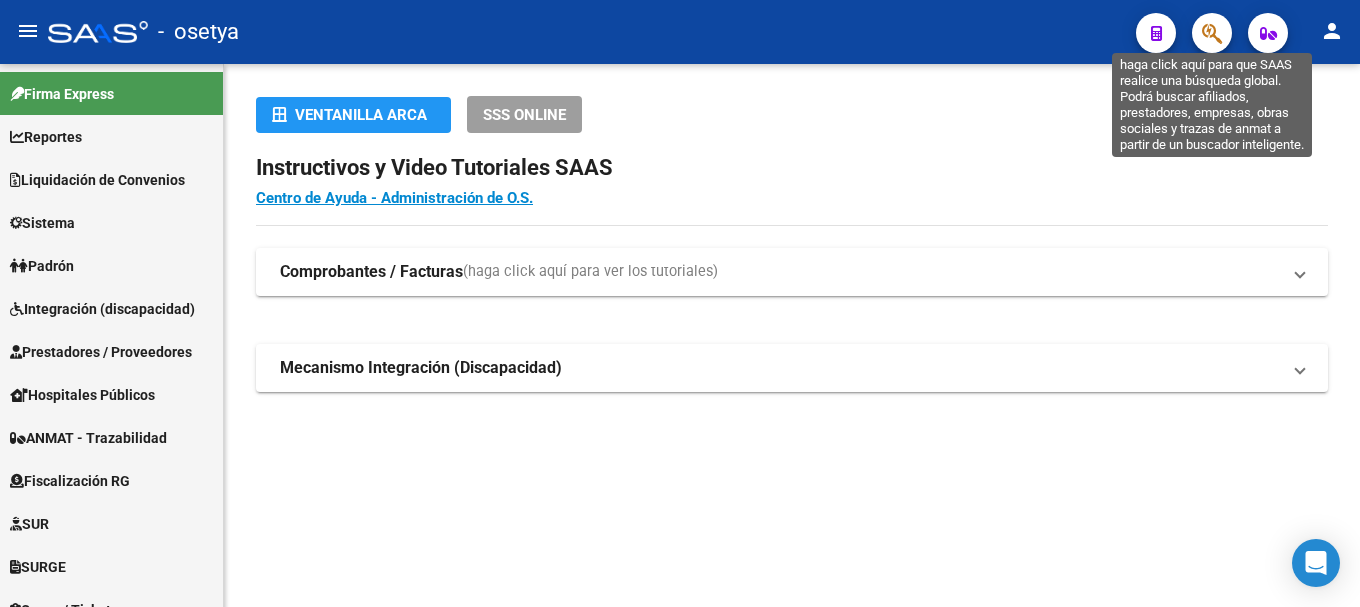 click 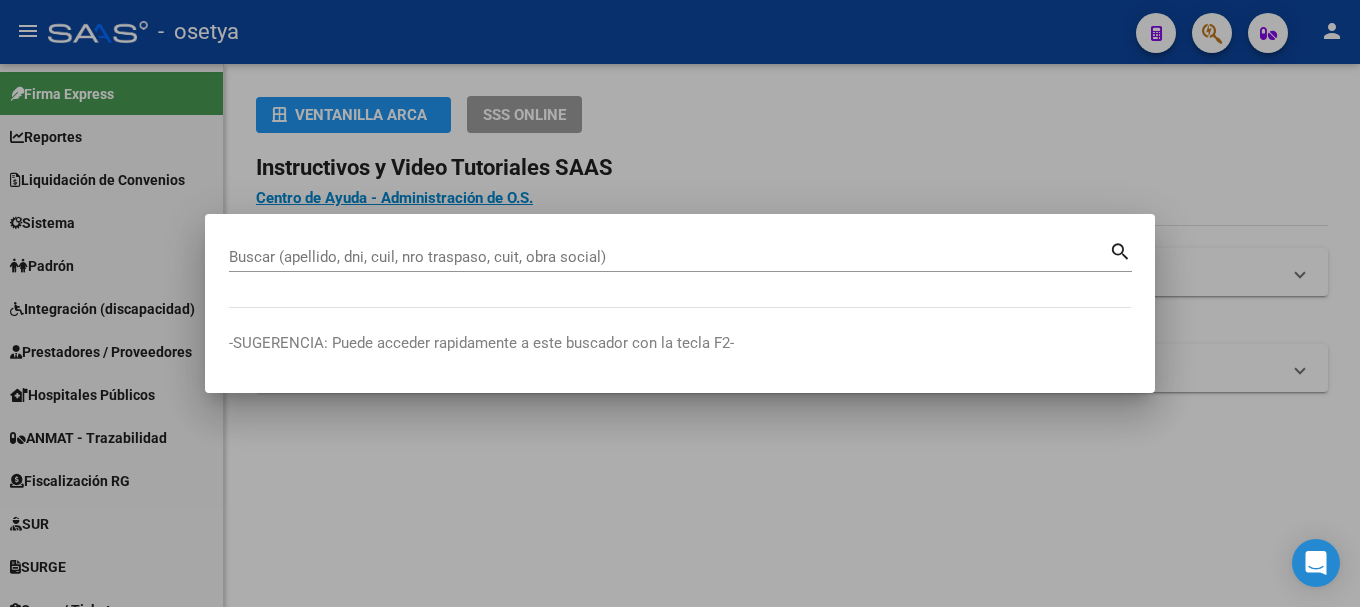 click at bounding box center [680, 303] 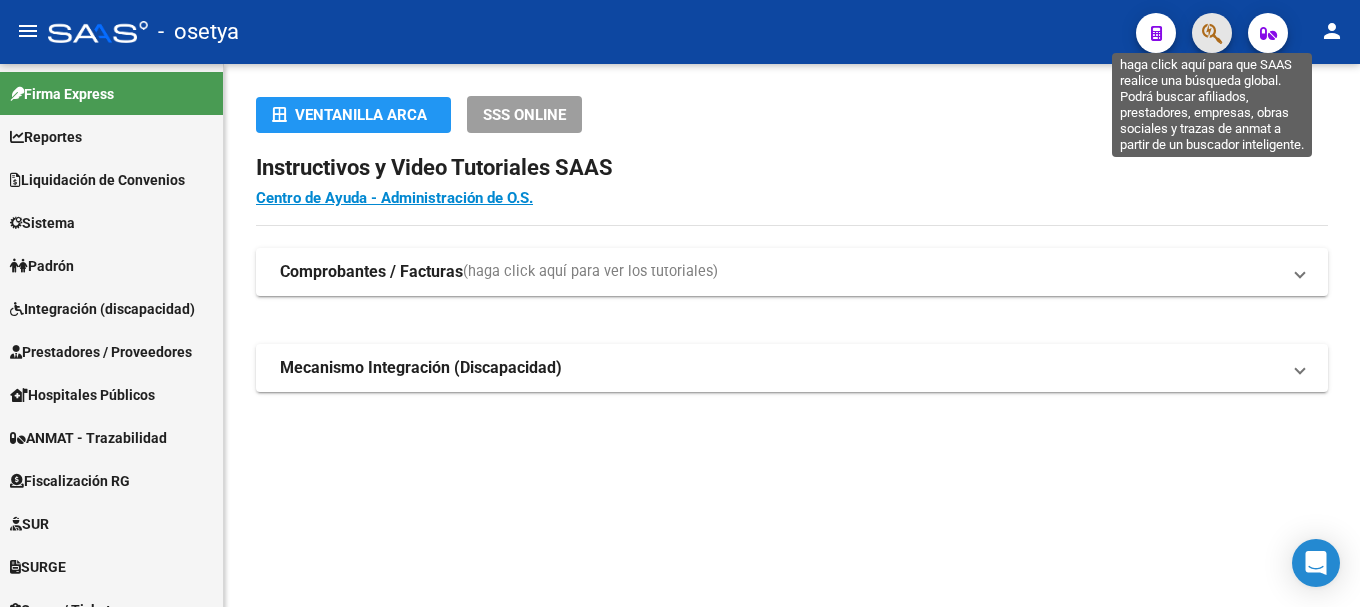 click 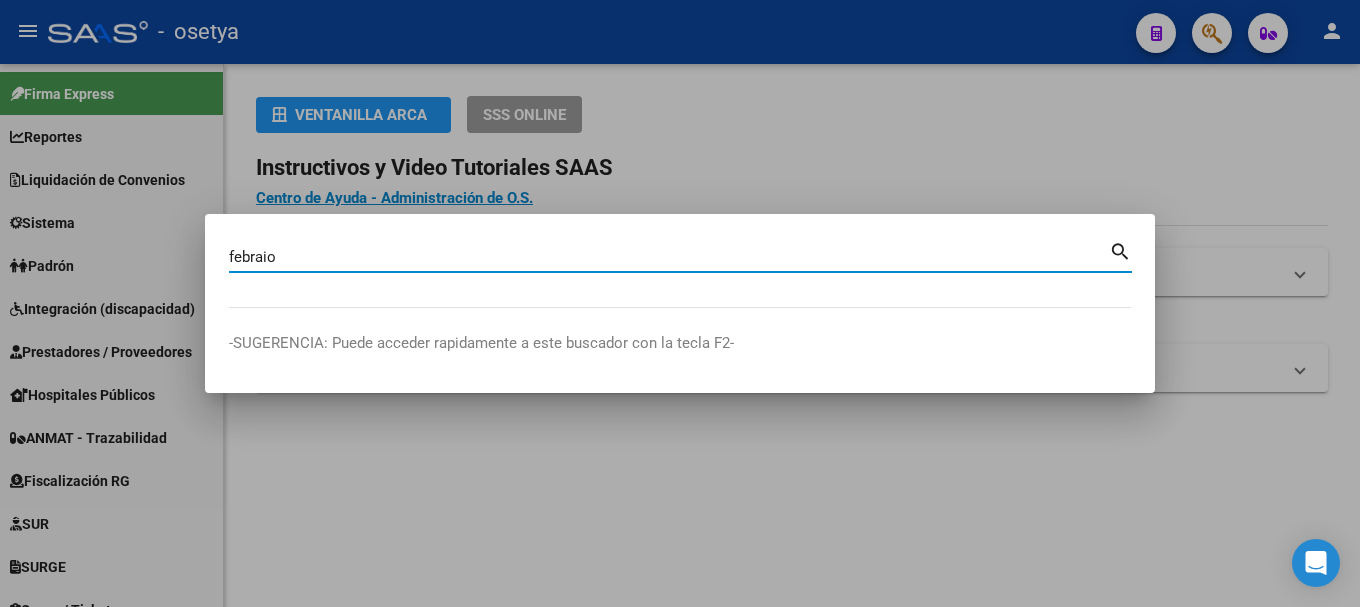 type on "febraio" 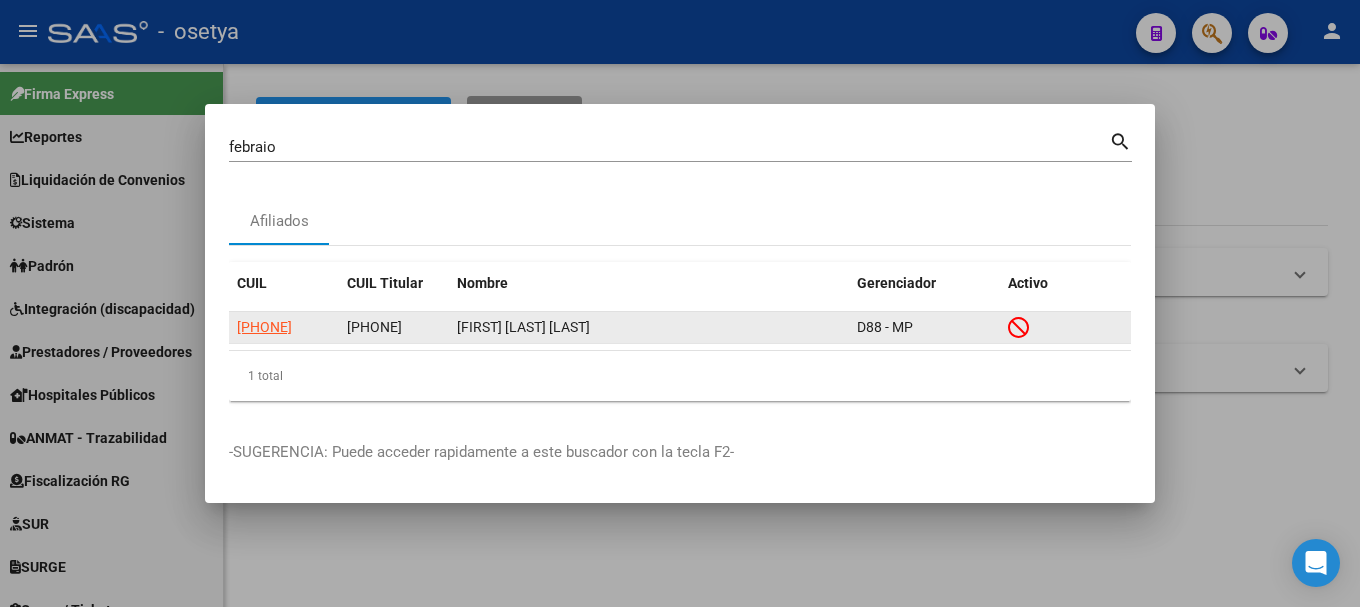 click on "20252657372" 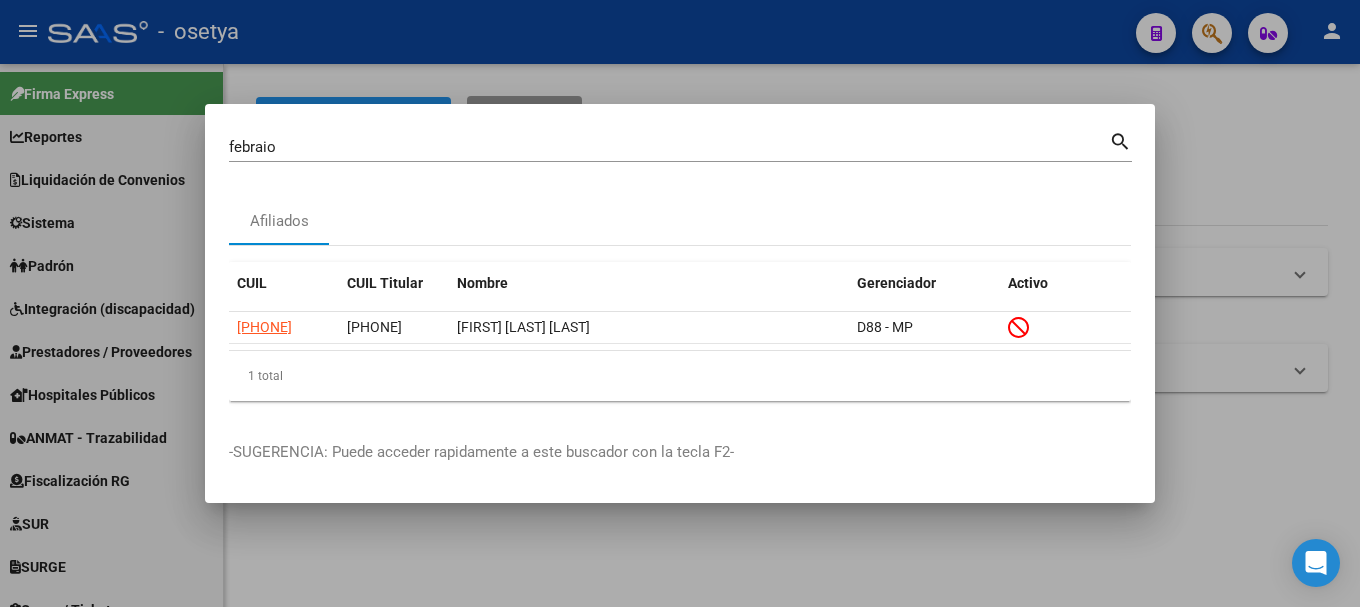 copy on "20252657372" 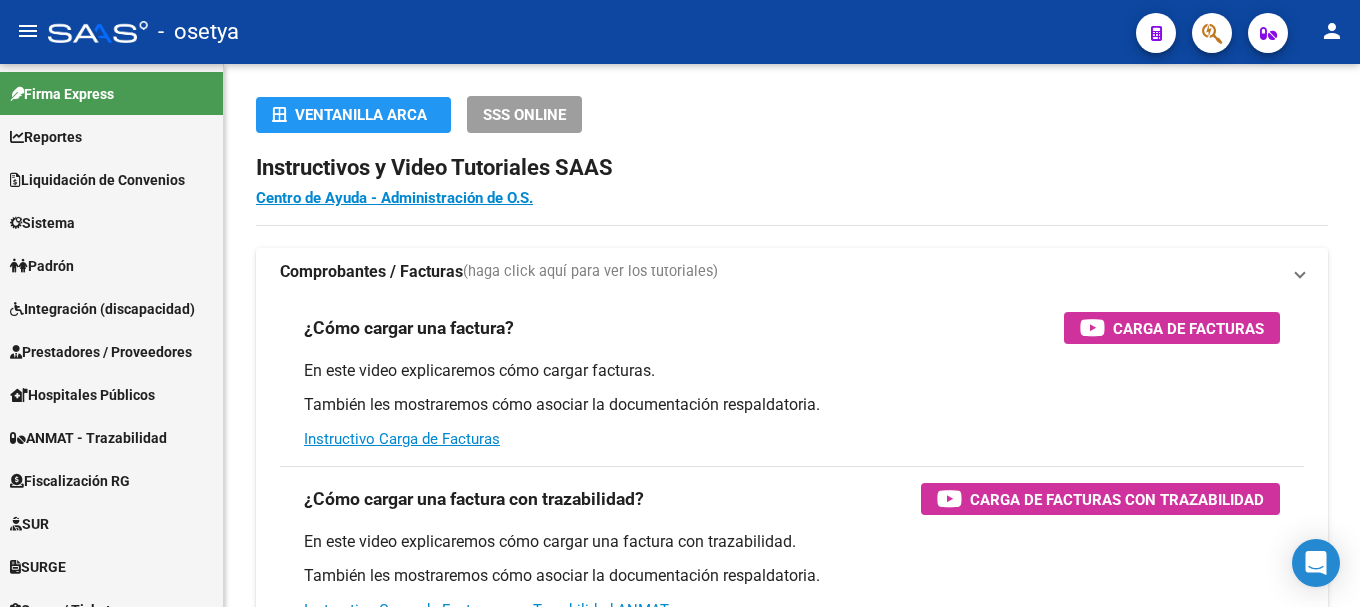 scroll, scrollTop: 0, scrollLeft: 0, axis: both 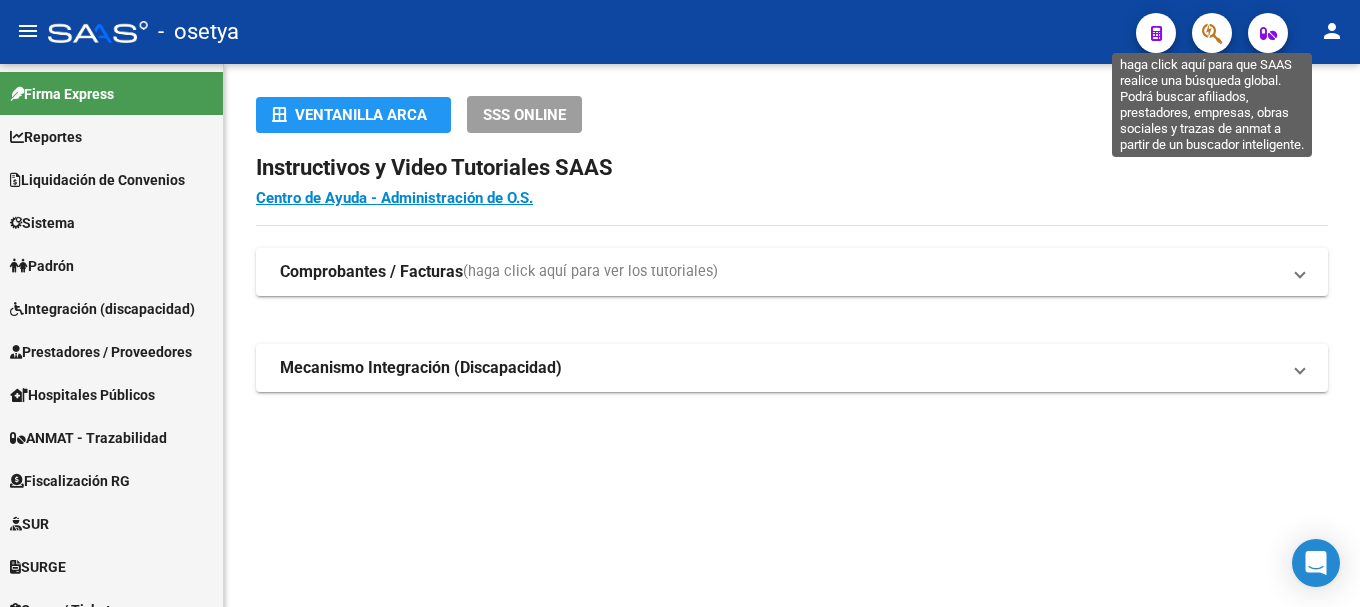 click 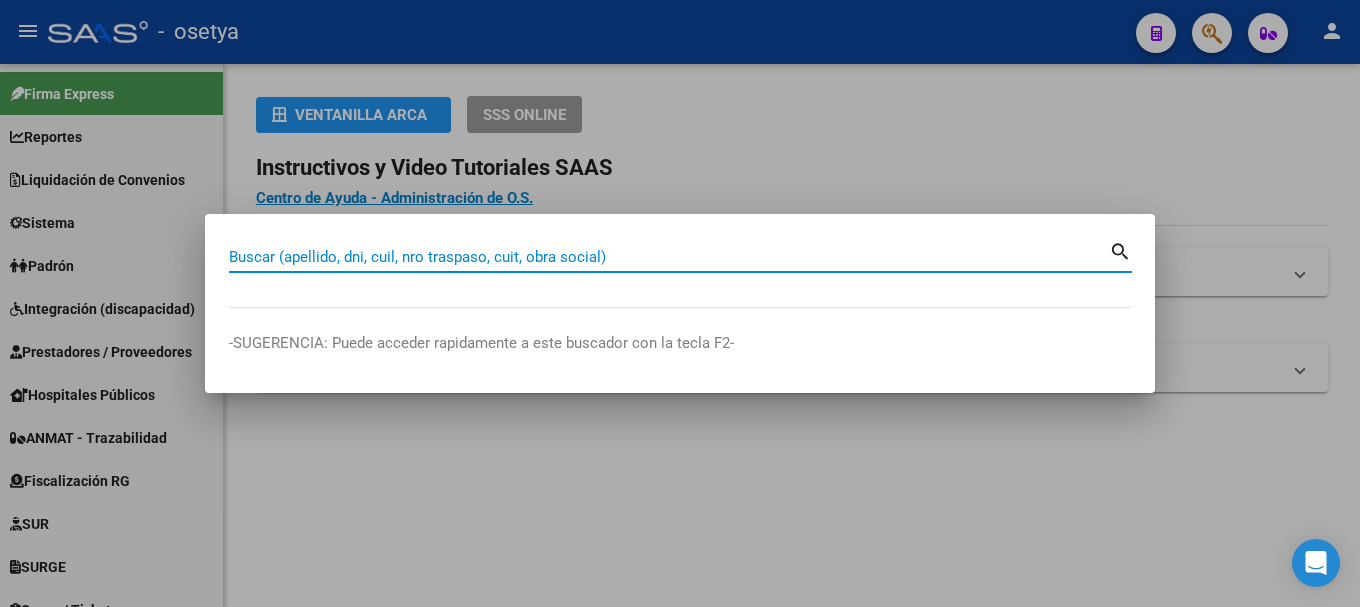 click on "Buscar (apellido, dni, cuil, nro traspaso, cuit, obra social)" at bounding box center (669, 257) 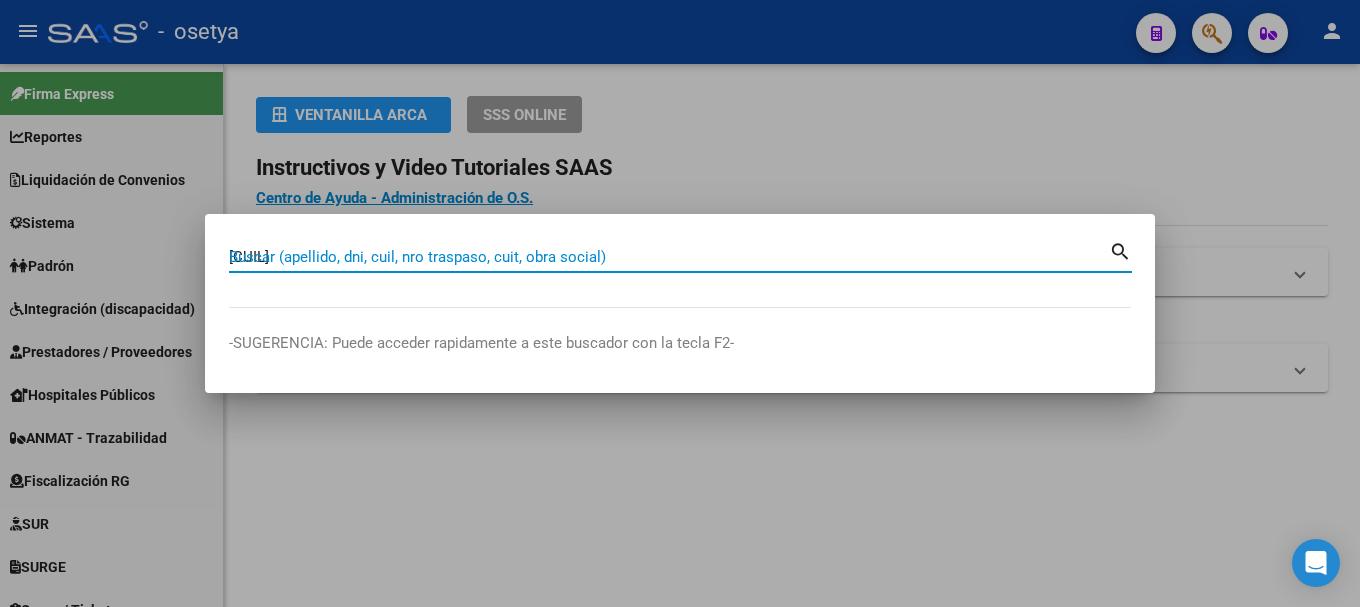 type on "20438728083" 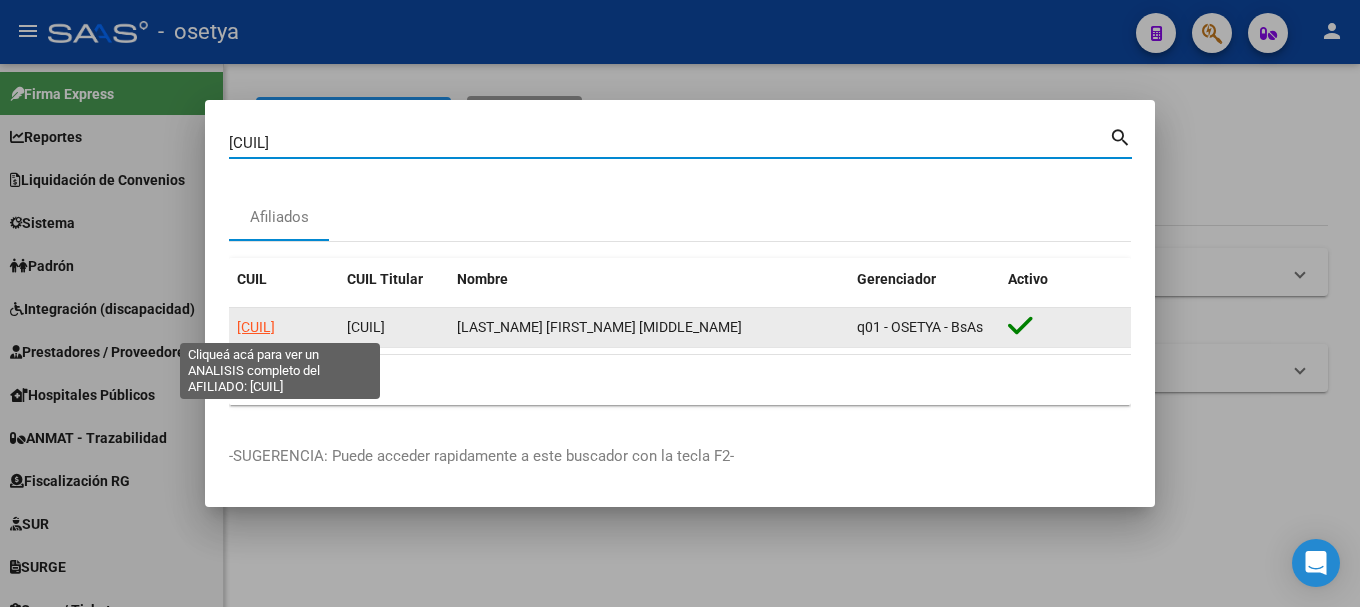 click on "20438728083" 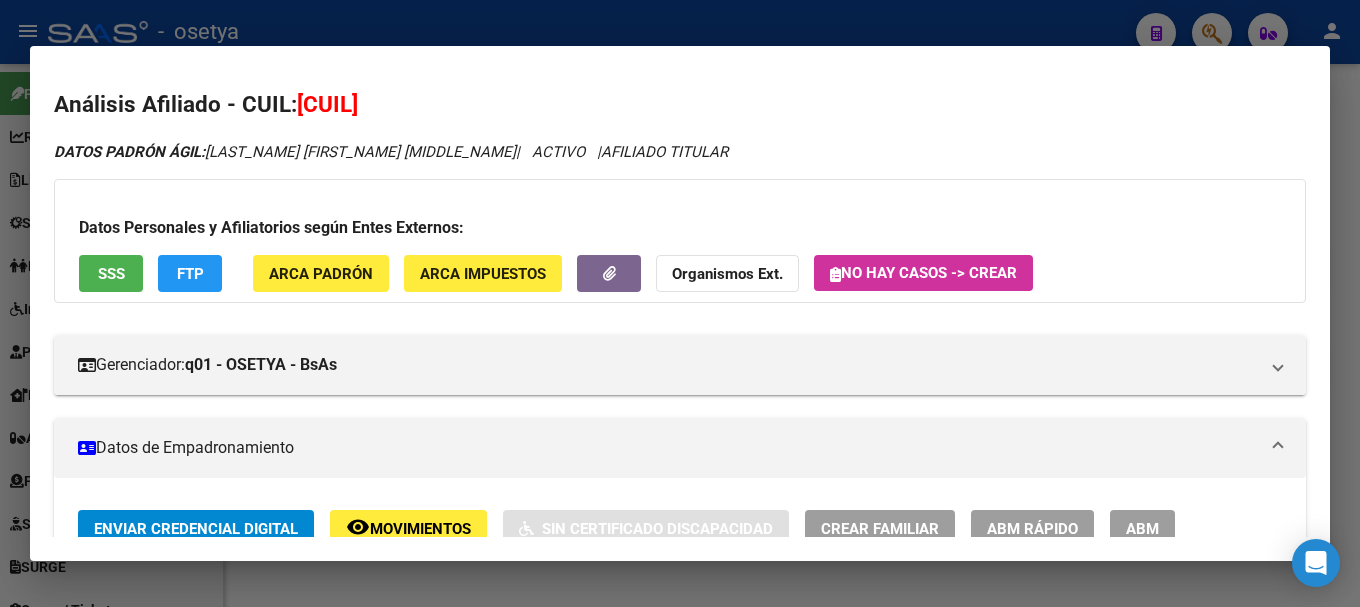 drag, startPoint x: 324, startPoint y: 104, endPoint x: 428, endPoint y: 104, distance: 104 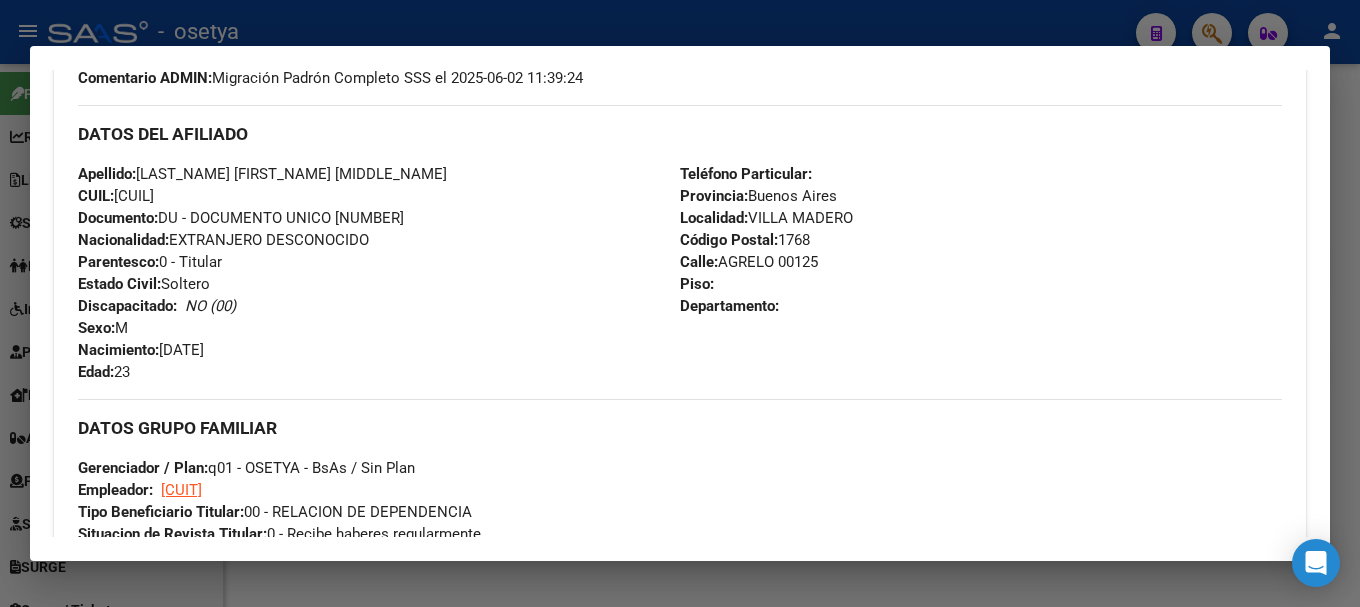 scroll, scrollTop: 600, scrollLeft: 0, axis: vertical 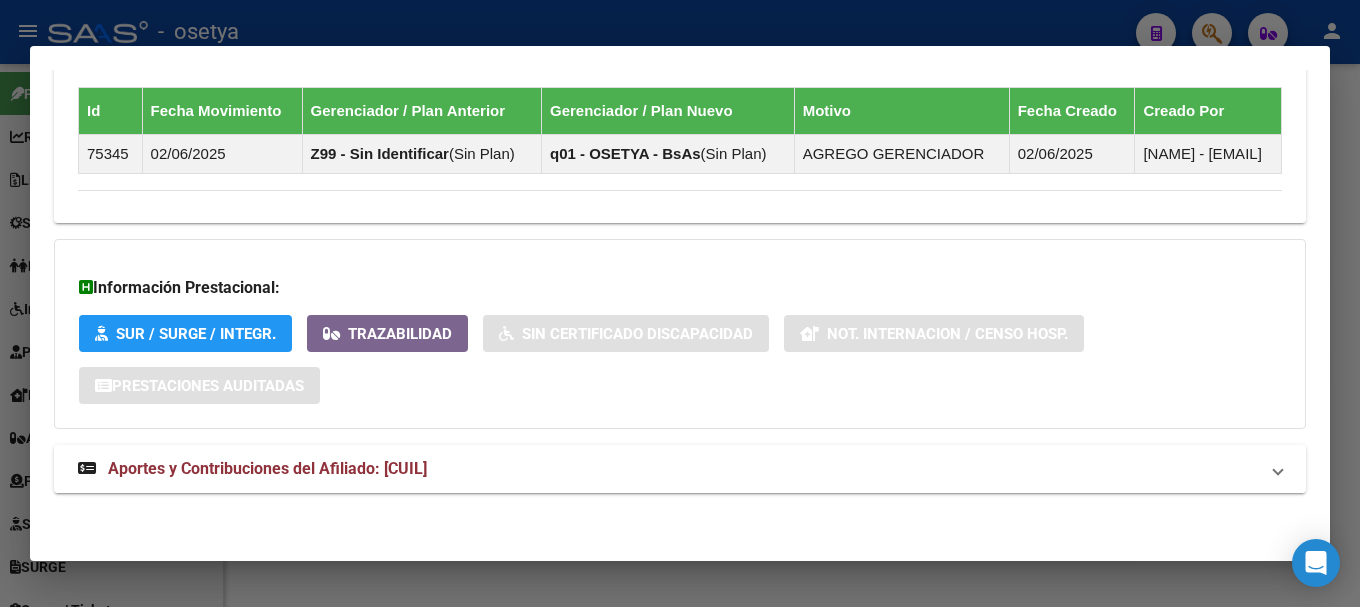 click on "Aportes y Contribuciones del Afiliado: 20438728083" at bounding box center (668, 469) 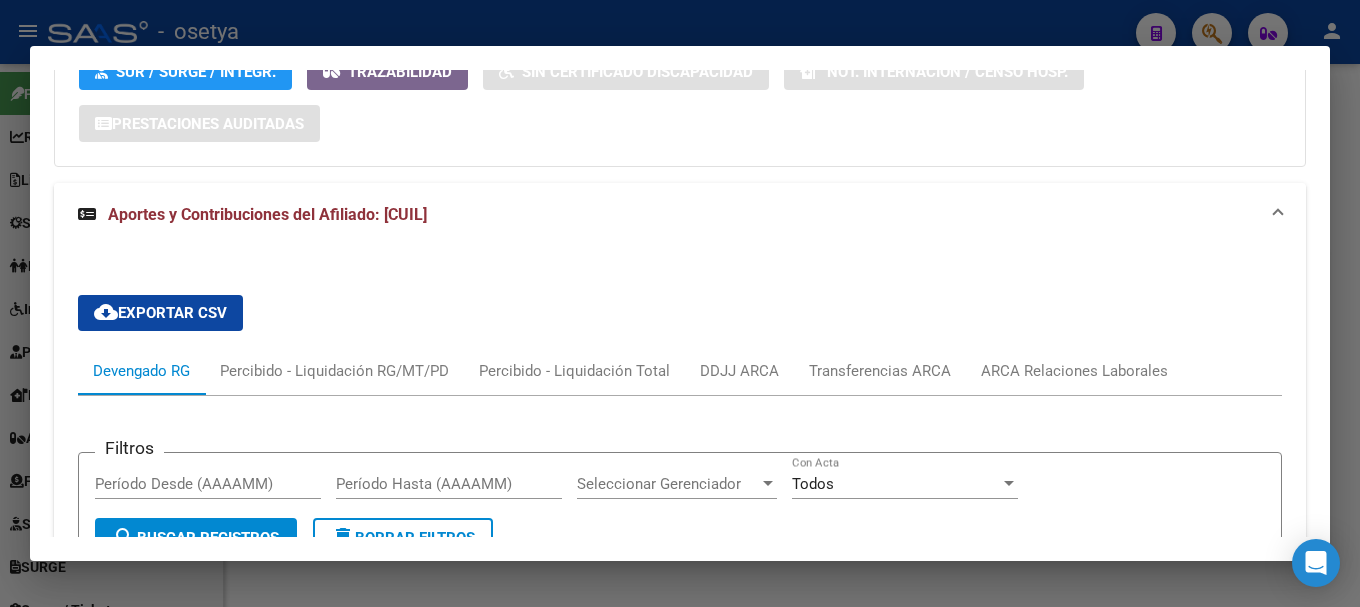scroll, scrollTop: 1790, scrollLeft: 0, axis: vertical 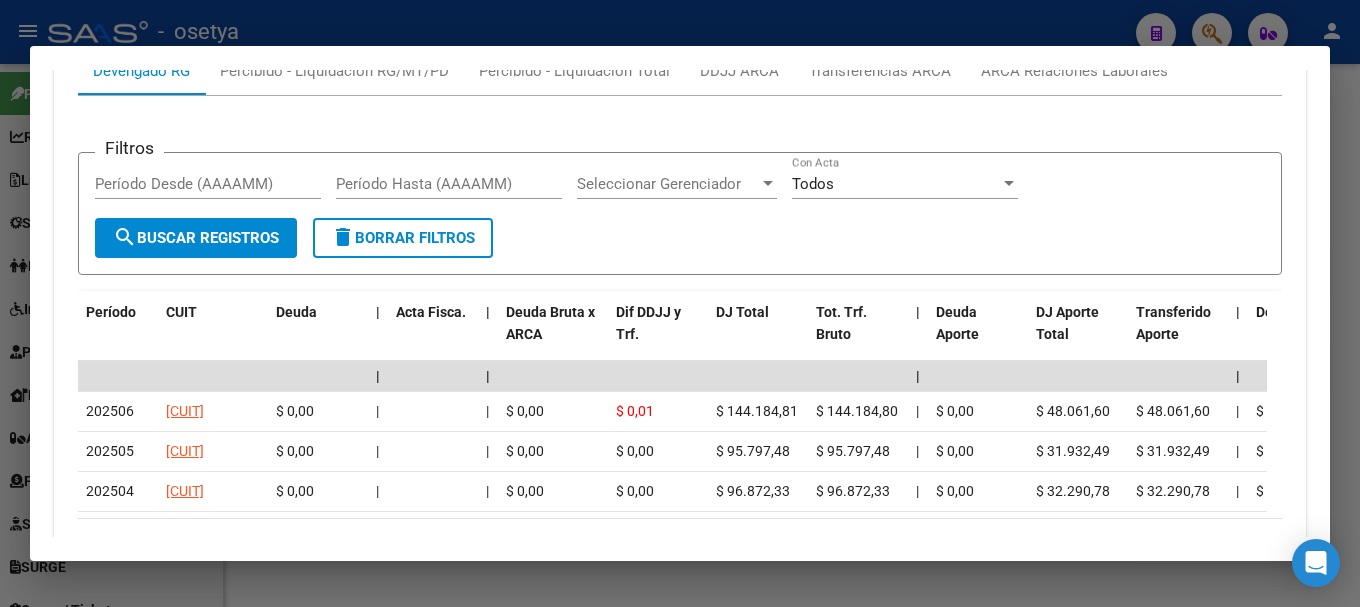 click on "cloud_download  Exportar CSV  Devengado RG Percibido - Liquidación RG/MT/PD Percibido - Liquidación Total DDJJ ARCA Transferencias ARCA ARCA Relaciones Laborales Filtros Período Desde (AAAAMM) Período Hasta (AAAAMM) Seleccionar Gerenciador Seleccionar Gerenciador Todos Con Acta search  Buscar Registros  delete  Borrar Filtros  Período CUIT Deuda | Acta Fisca. | Deuda Bruta x ARCA Dif DDJJ y Trf. DJ Total Tot. Trf. Bruto | Deuda Aporte DJ Aporte Total Transferido Aporte | Deuda Contr. DJ Contr. Total Trf Contr. | Intereses Contr. Intereses Aporte | Contr. Empresa Contr. Int. Empresa Aporte Int. Empresa | DJ Aporte Total DJ Aporte DJ Aporte Adicional DJ Aporte Adherentes | DJ Contr. Total DJ Contr. DJ Contr. Adicional | REMOSIMP c/Tope REMOSIMP (rem4) REMCONT (rem8) REM5 Corresponde Aportes Corresponde Contr. NOGRPFAM SECOBLIG FECPRESENT DJ Contribución CUIT Periodo DJ Aporte CUIT Periodo | Porcentaje Contr. Porcentaje Aporte | DDJJ ID | | | | | | | | | | | | | 202506 30709737038 $ 0,00 | | $ 0,00 | | |" at bounding box center [680, 282] 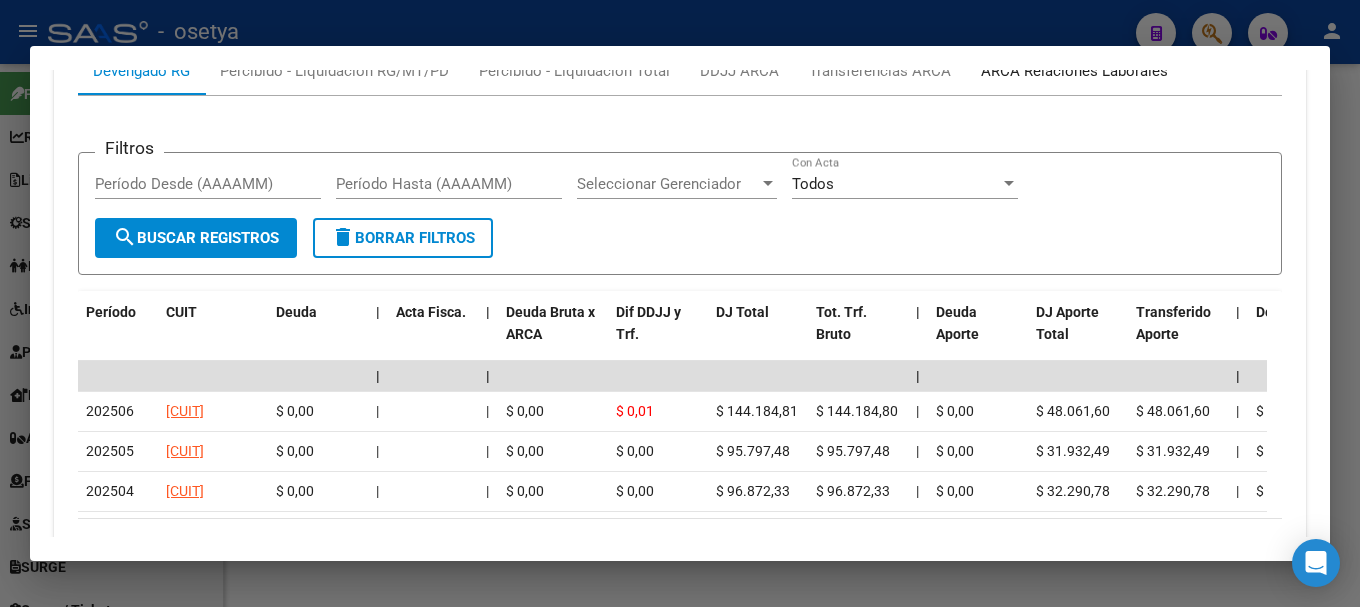 click on "ARCA Relaciones Laborales" at bounding box center (1074, 71) 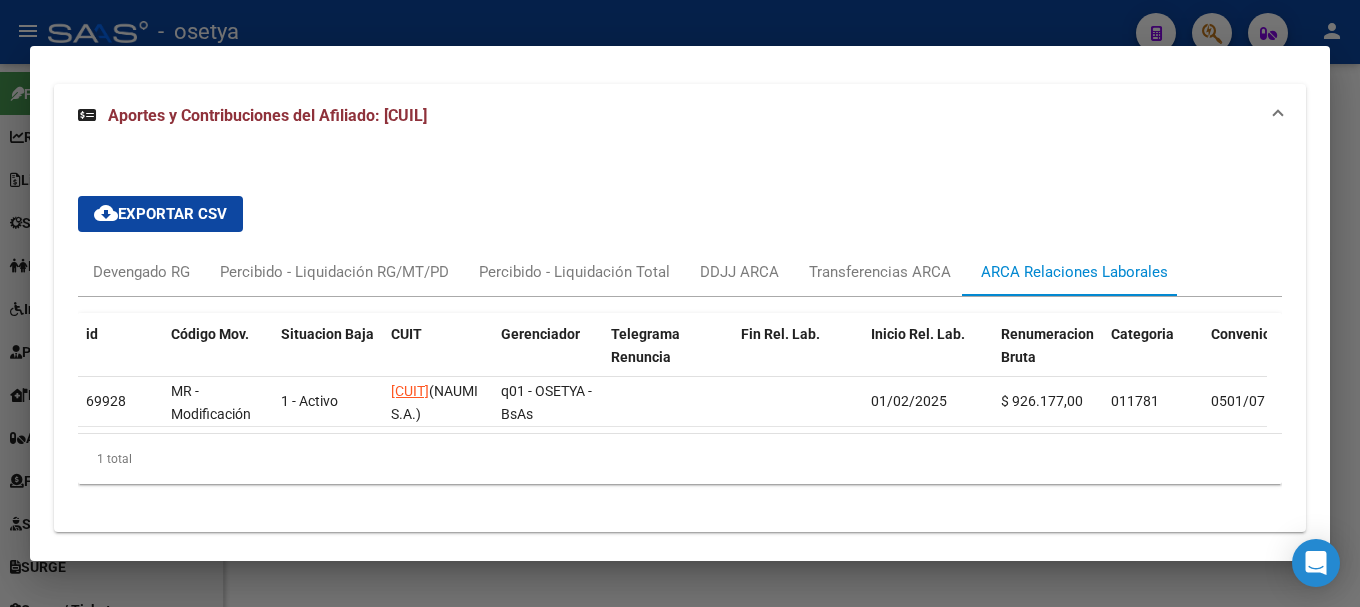 scroll, scrollTop: 1681, scrollLeft: 0, axis: vertical 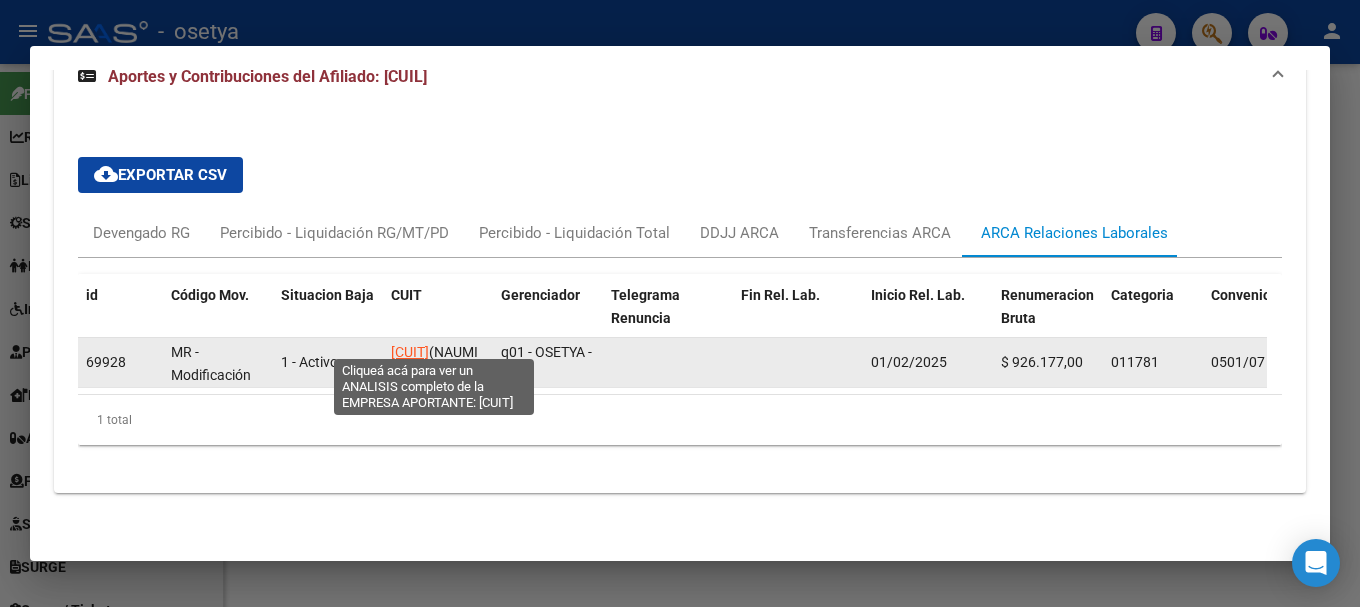 click on "30709737038" 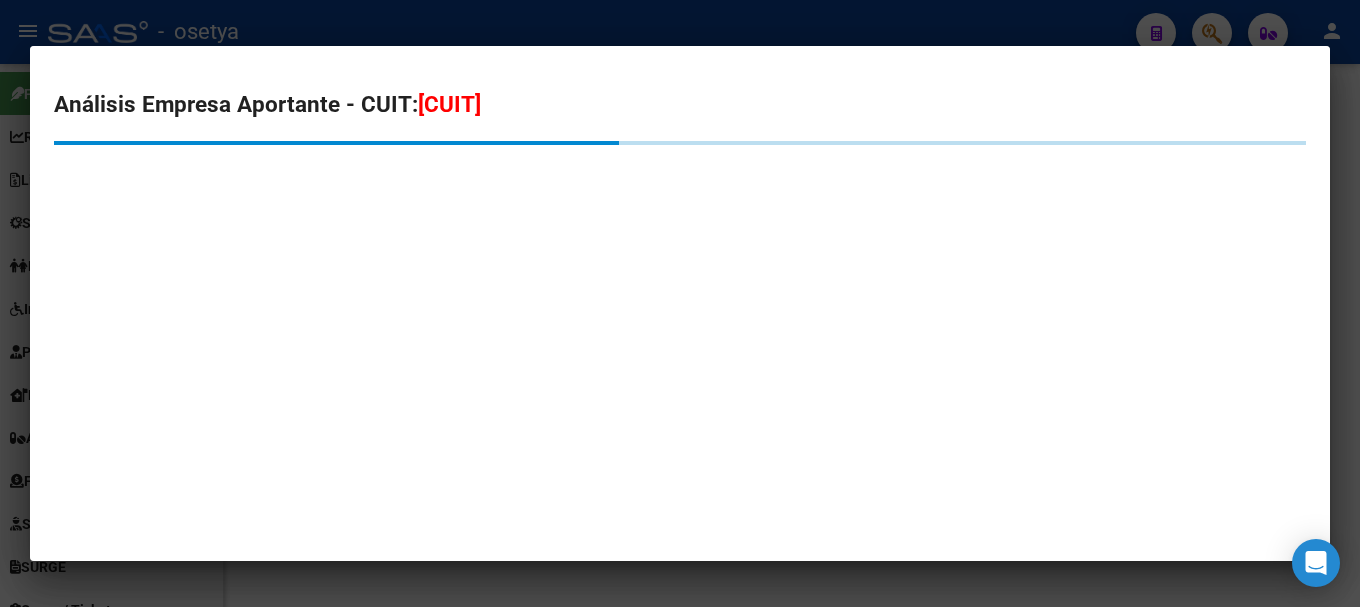 click on "30709737038" at bounding box center [449, 104] 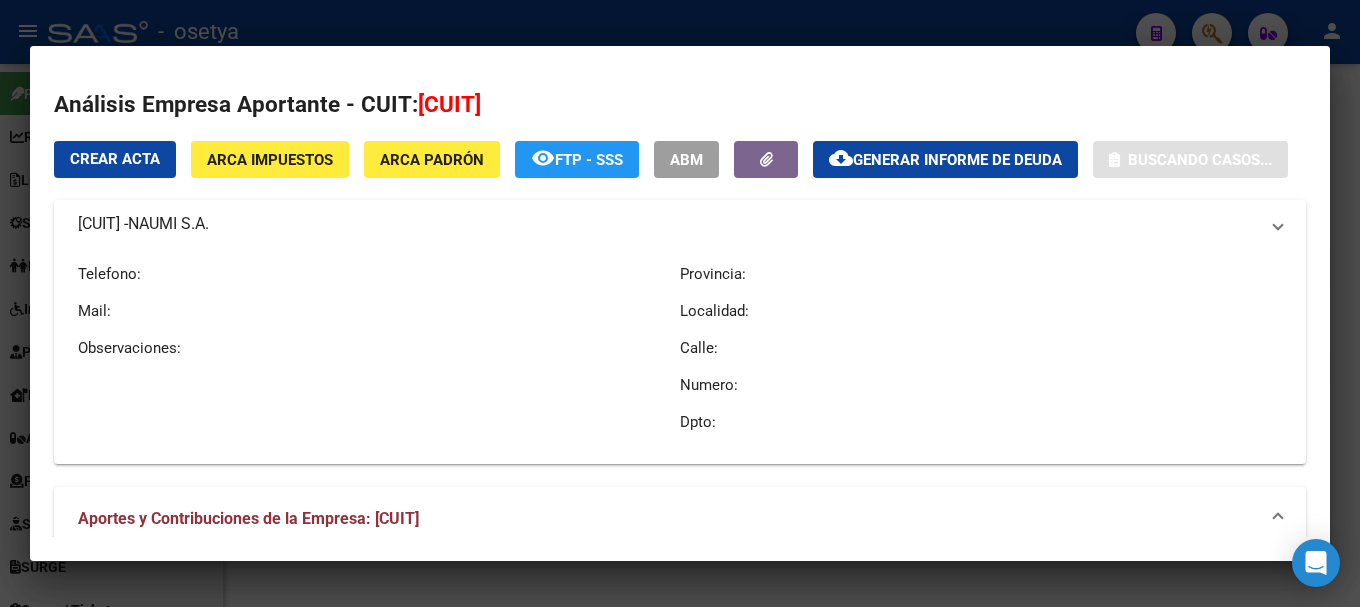 click on "30709737038" at bounding box center (449, 104) 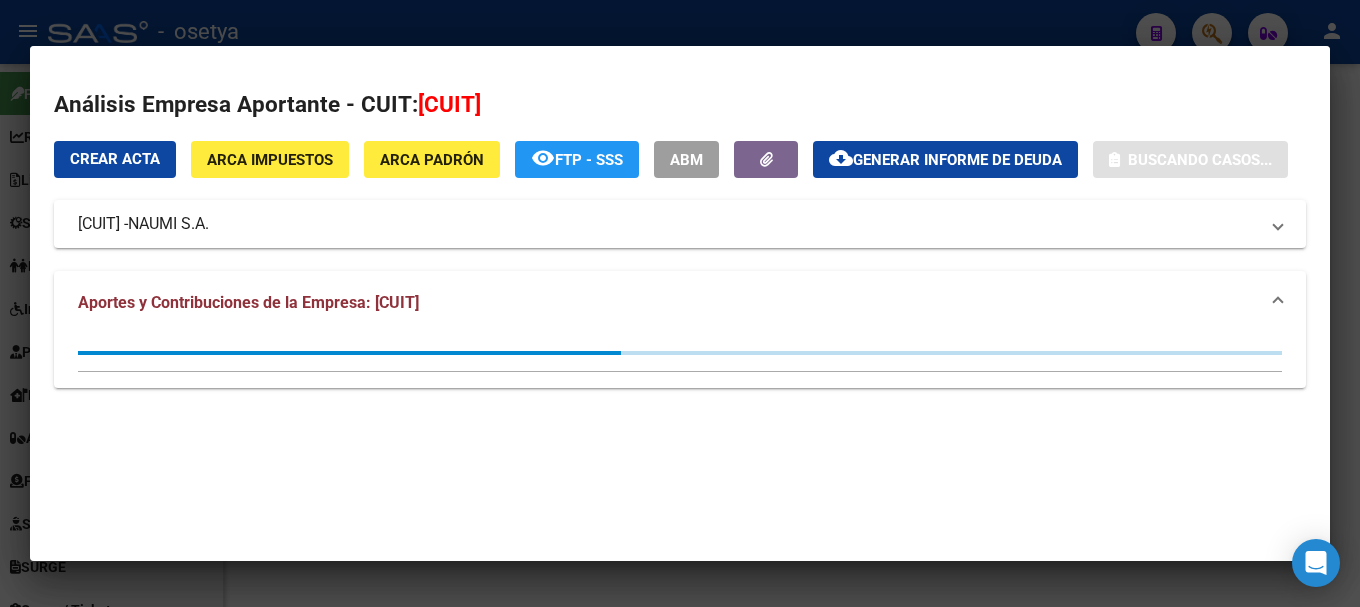 copy on "30709737038" 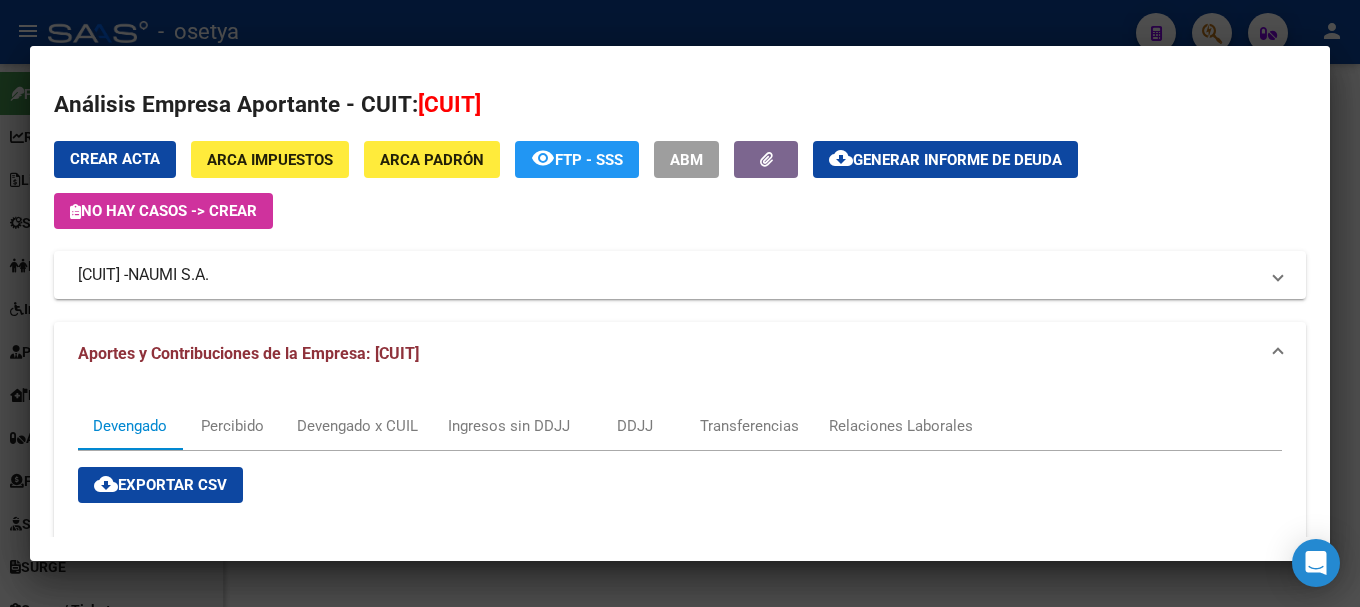 click at bounding box center (680, 303) 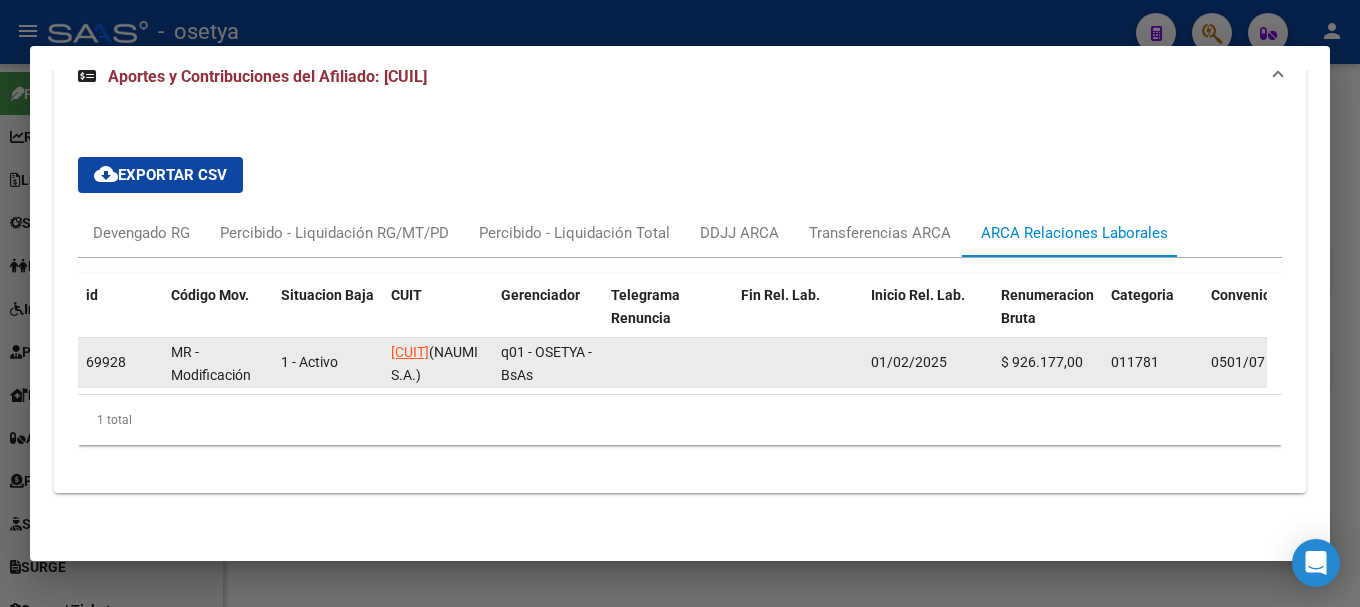 drag, startPoint x: 977, startPoint y: 358, endPoint x: 848, endPoint y: 355, distance: 129.03488 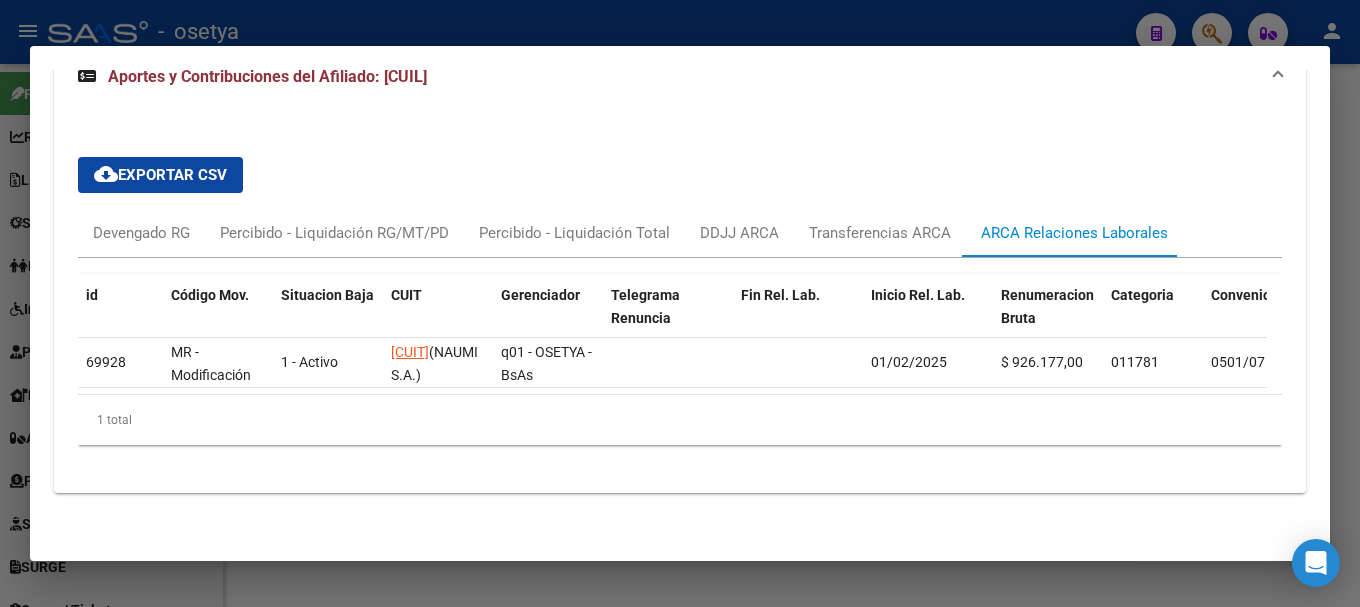 copy on "01/02/2025" 